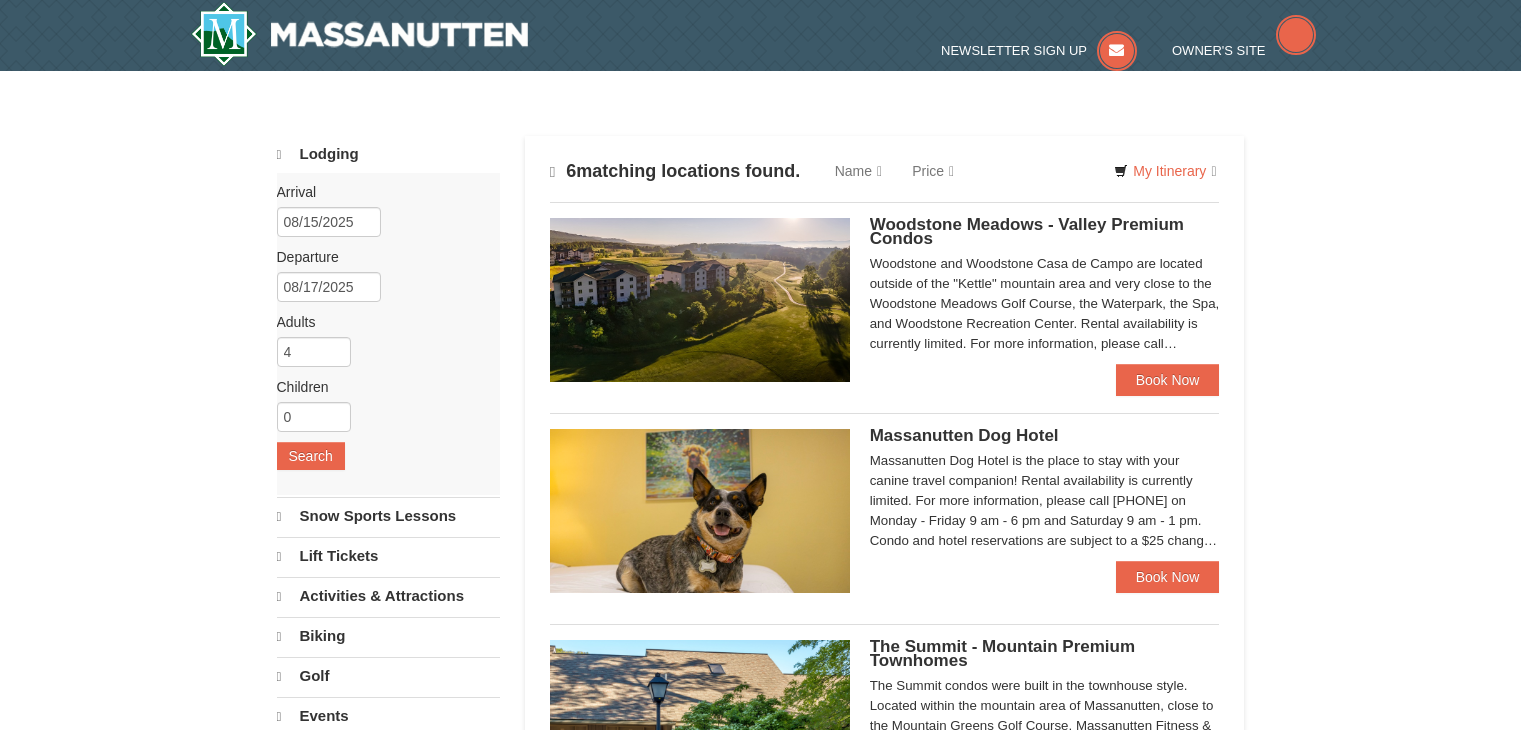 scroll, scrollTop: 0, scrollLeft: 0, axis: both 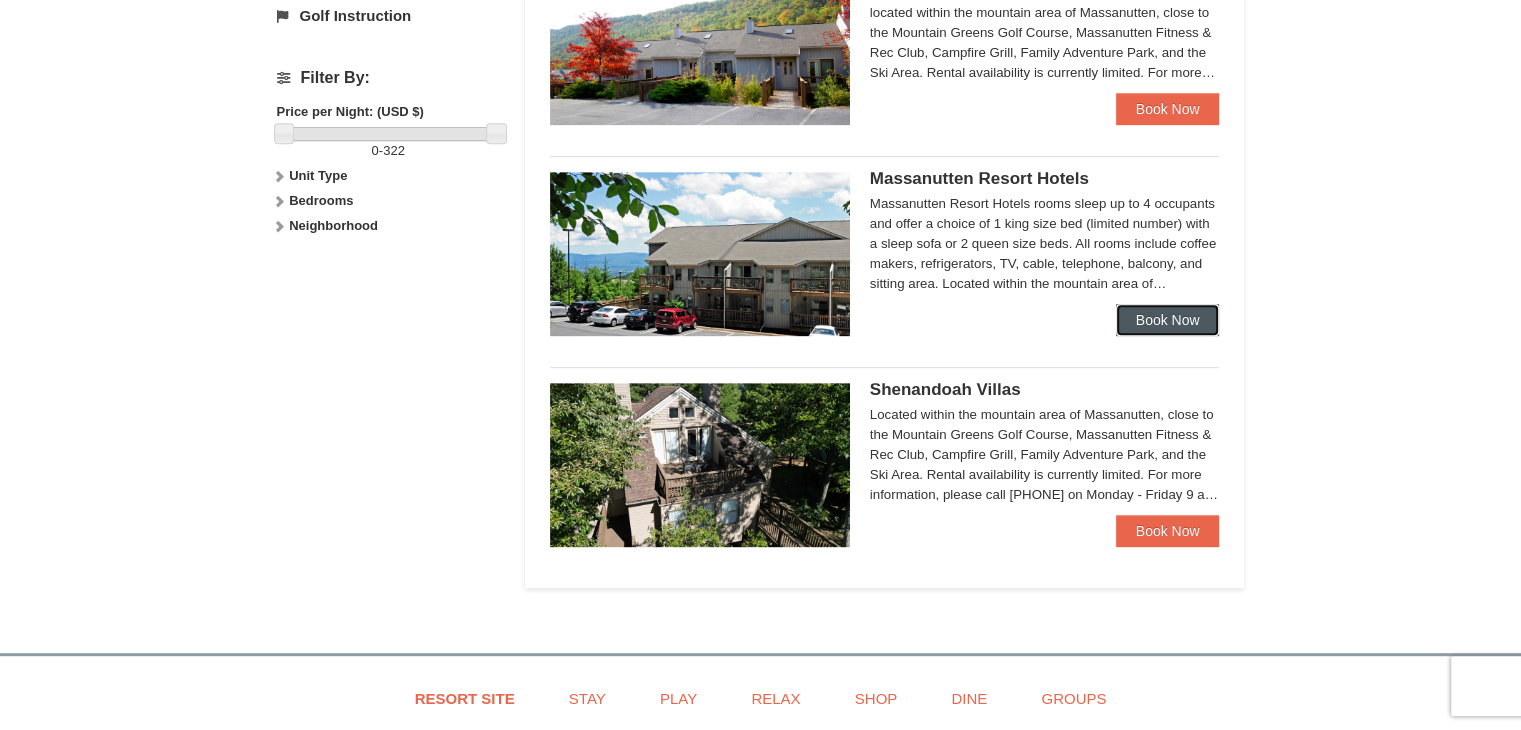 click on "Book Now" at bounding box center [1168, 320] 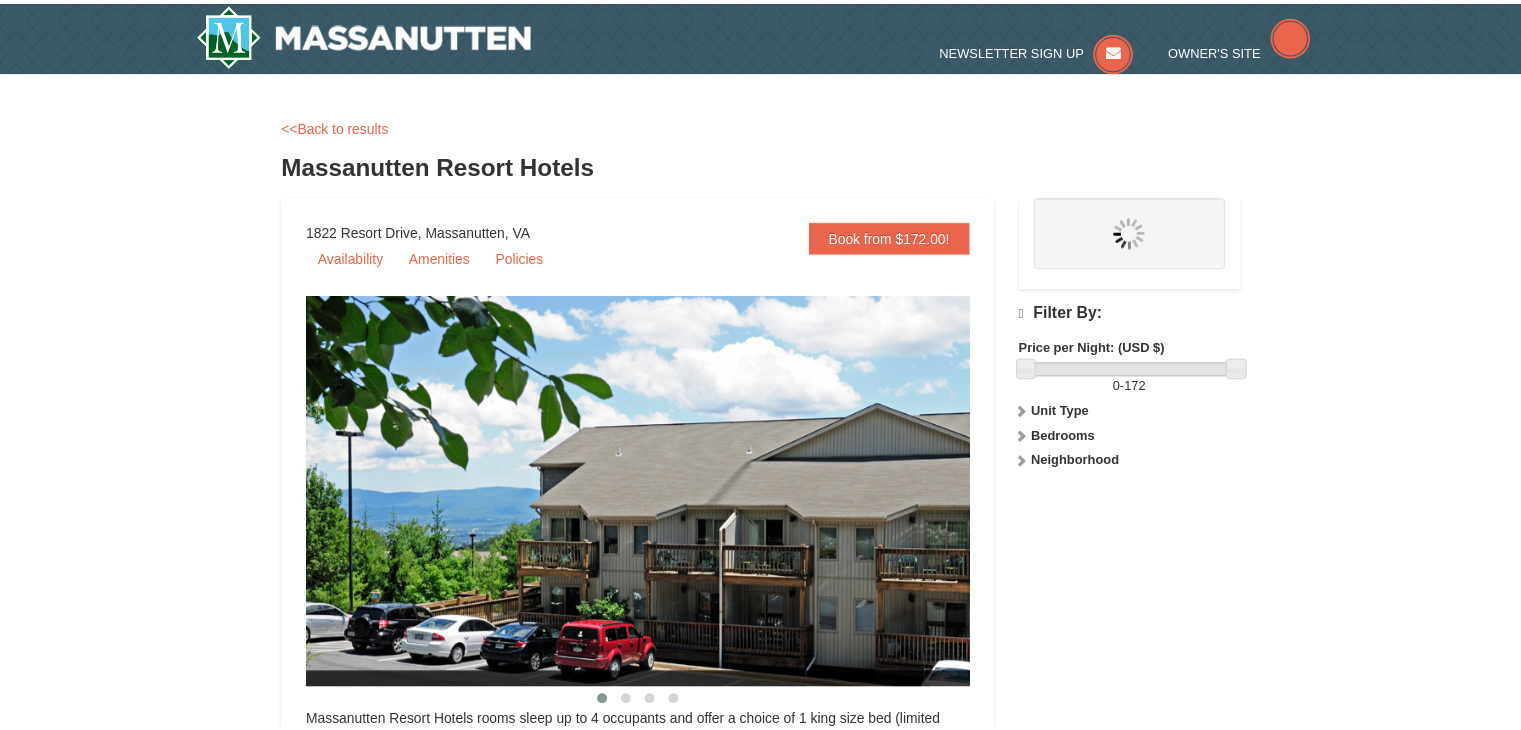 scroll, scrollTop: 0, scrollLeft: 0, axis: both 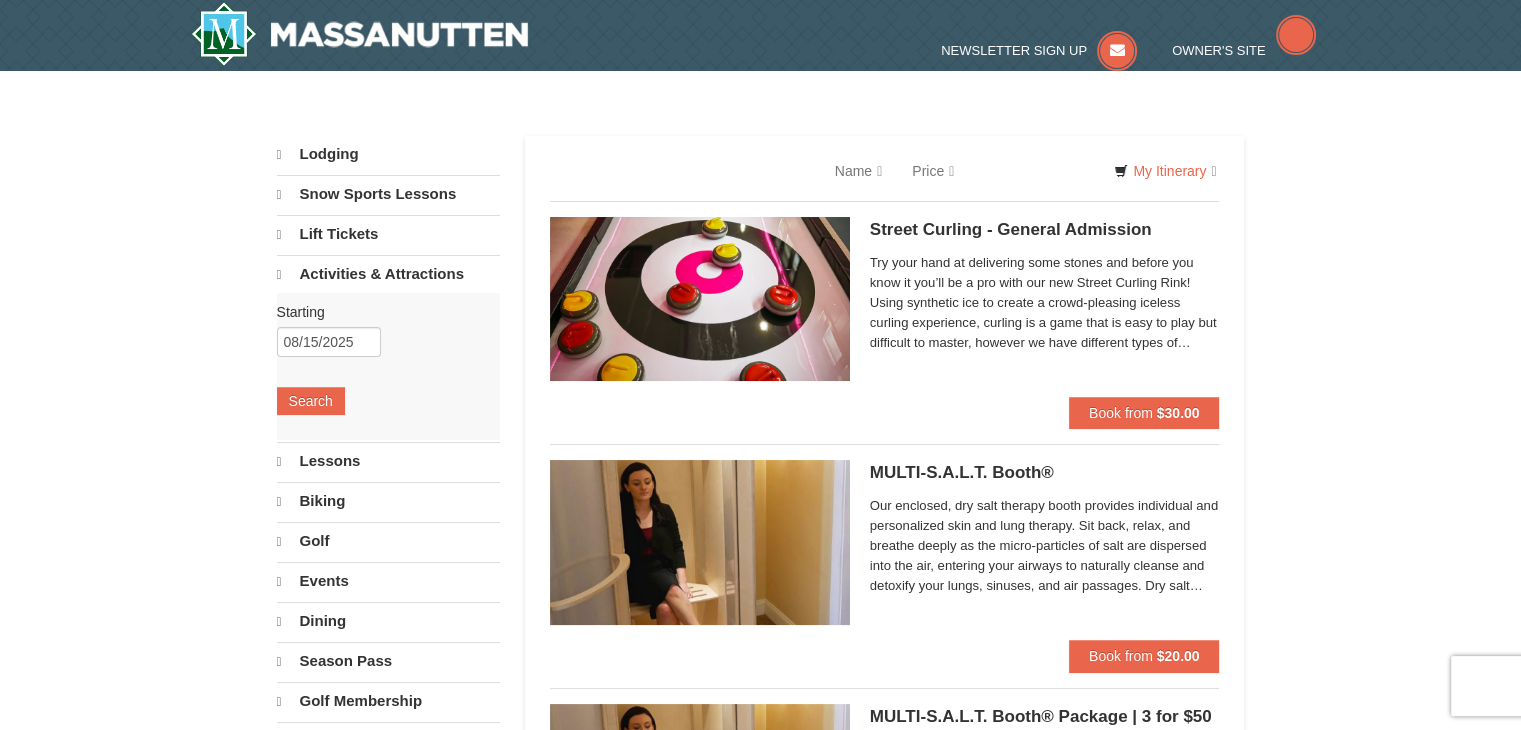 select on "8" 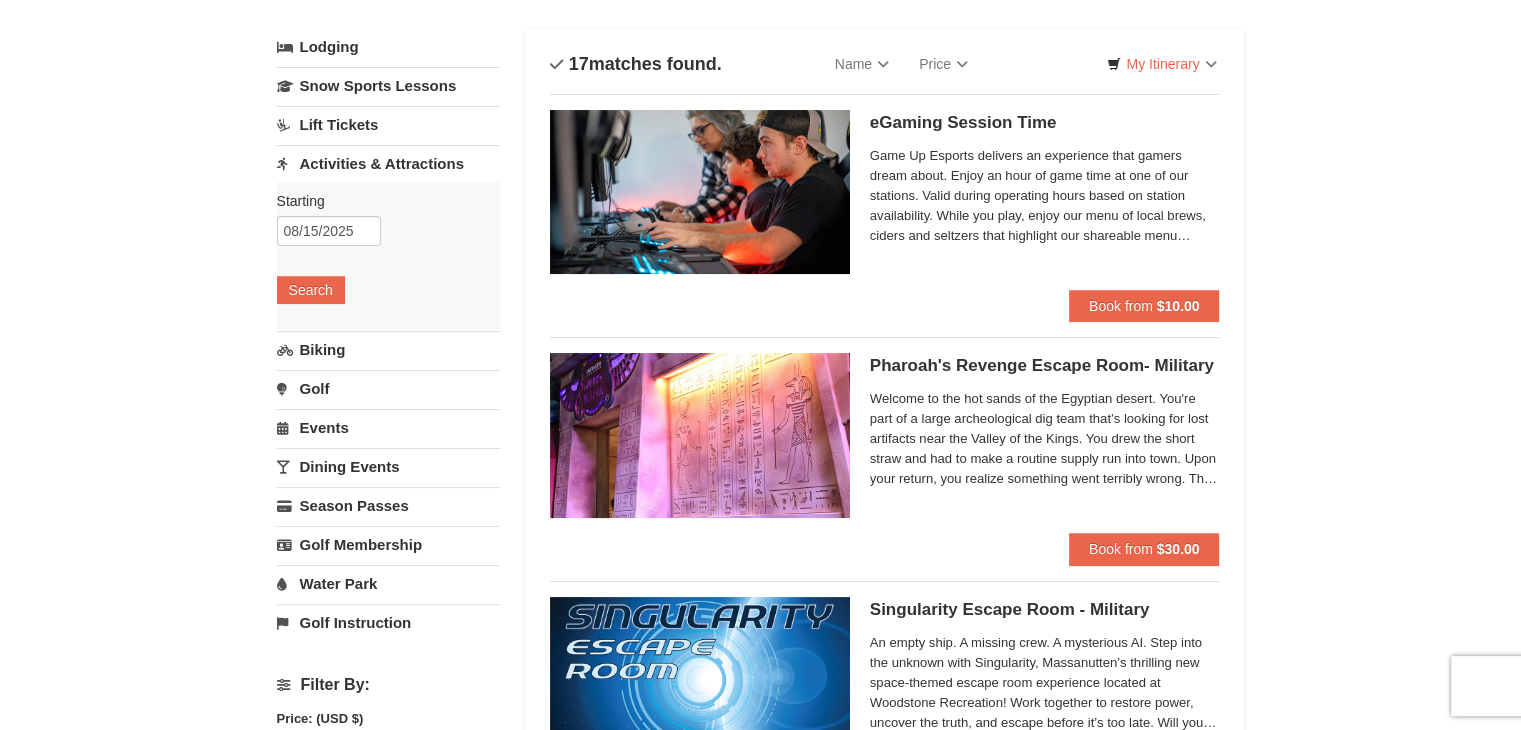 scroll, scrollTop: 0, scrollLeft: 0, axis: both 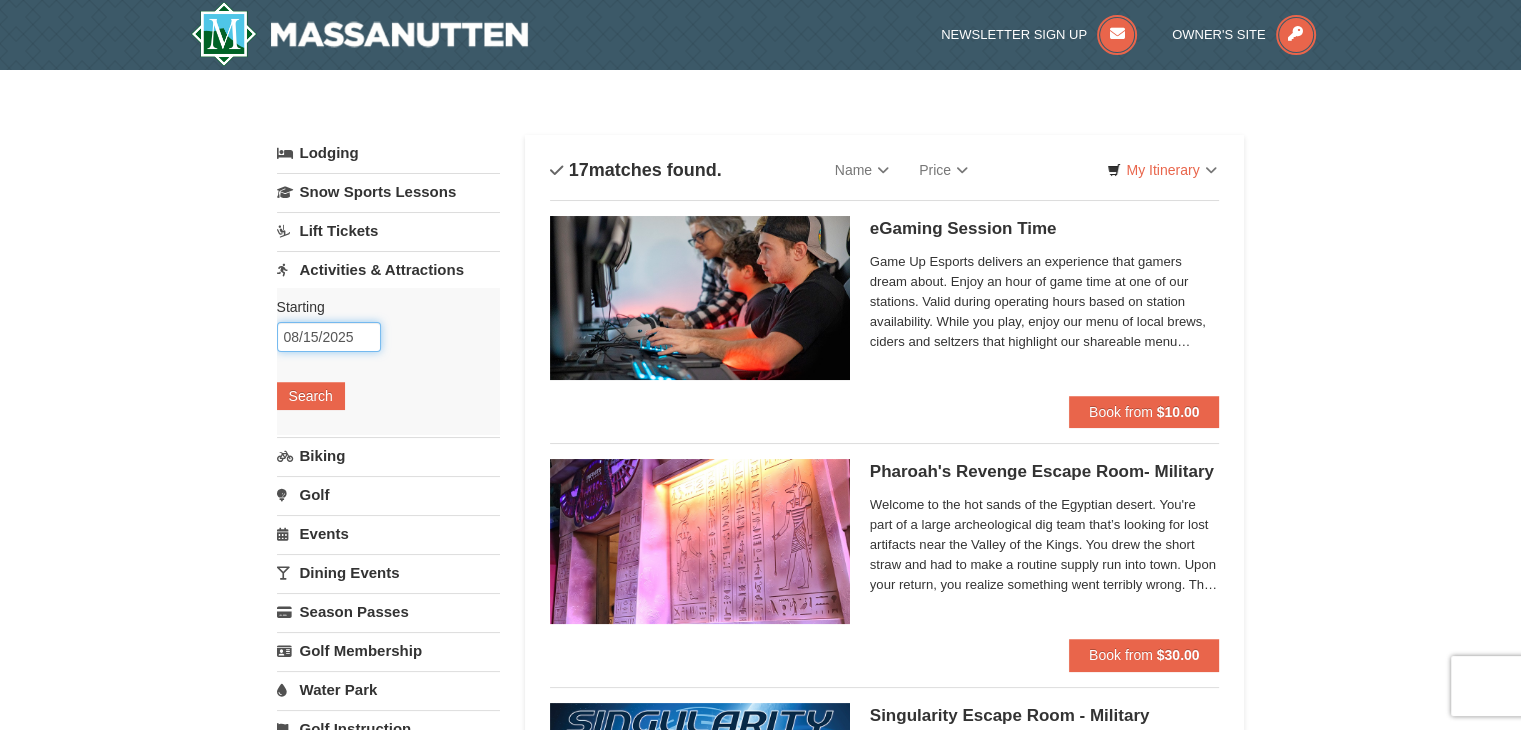 click on "08/15/2025" at bounding box center [329, 337] 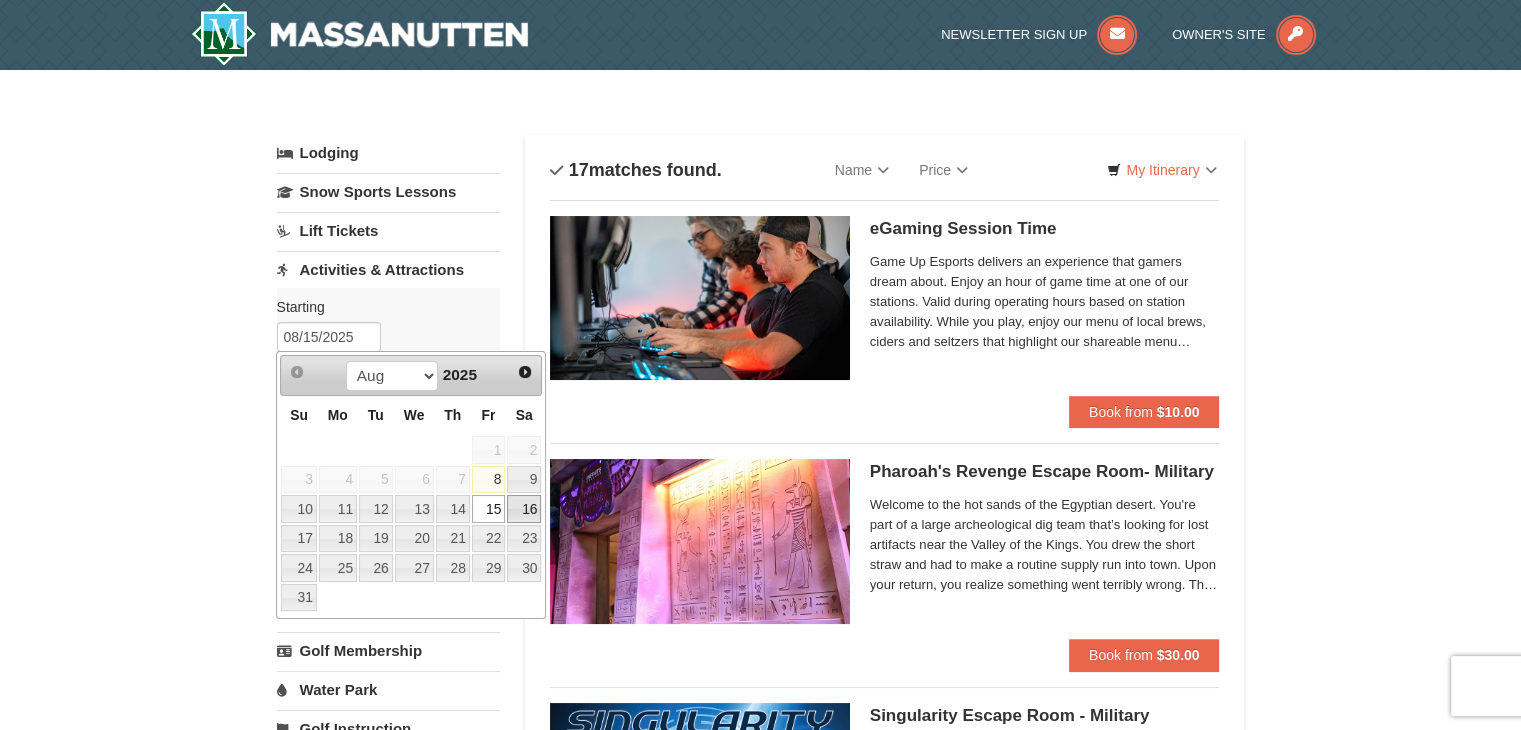 click on "16" at bounding box center [524, 509] 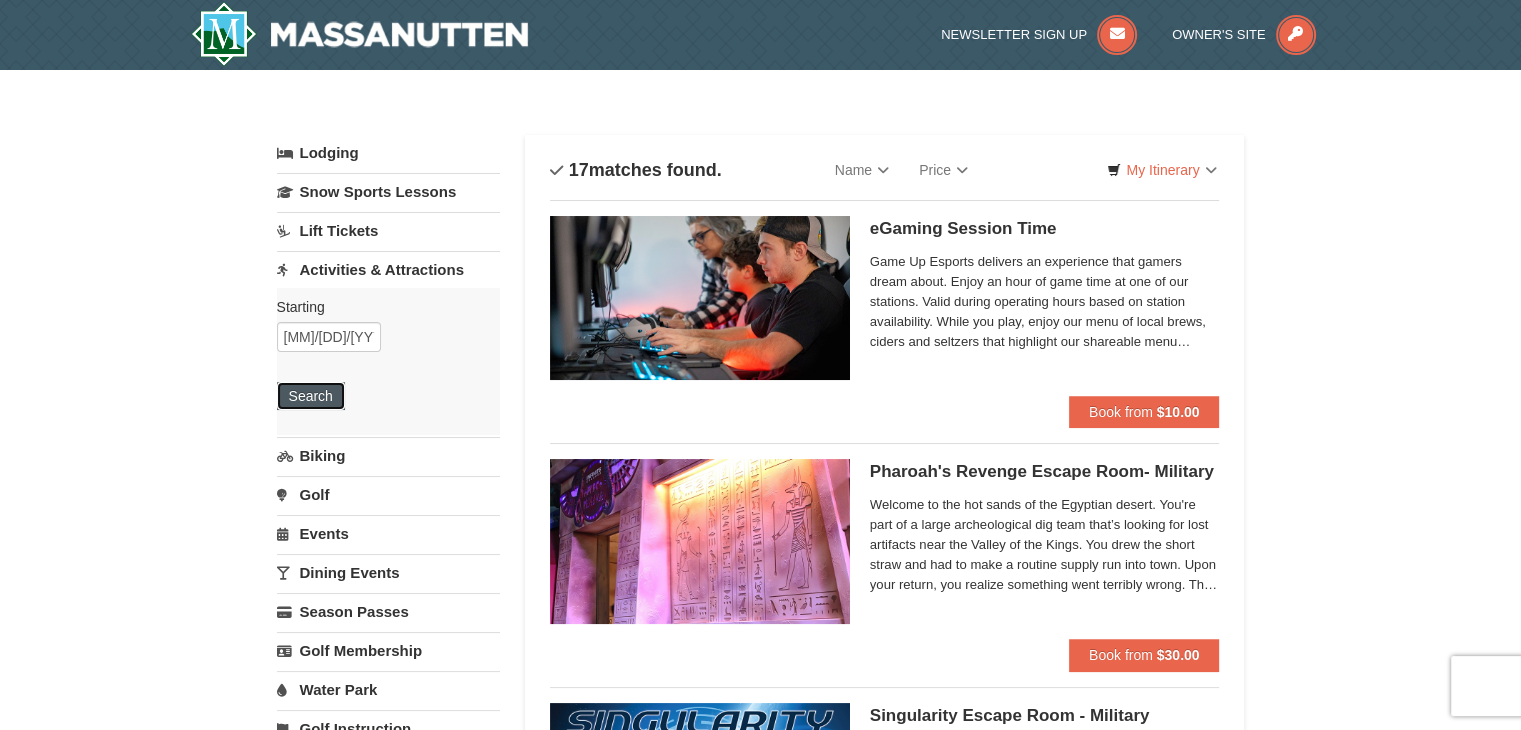 click on "Search" at bounding box center (311, 396) 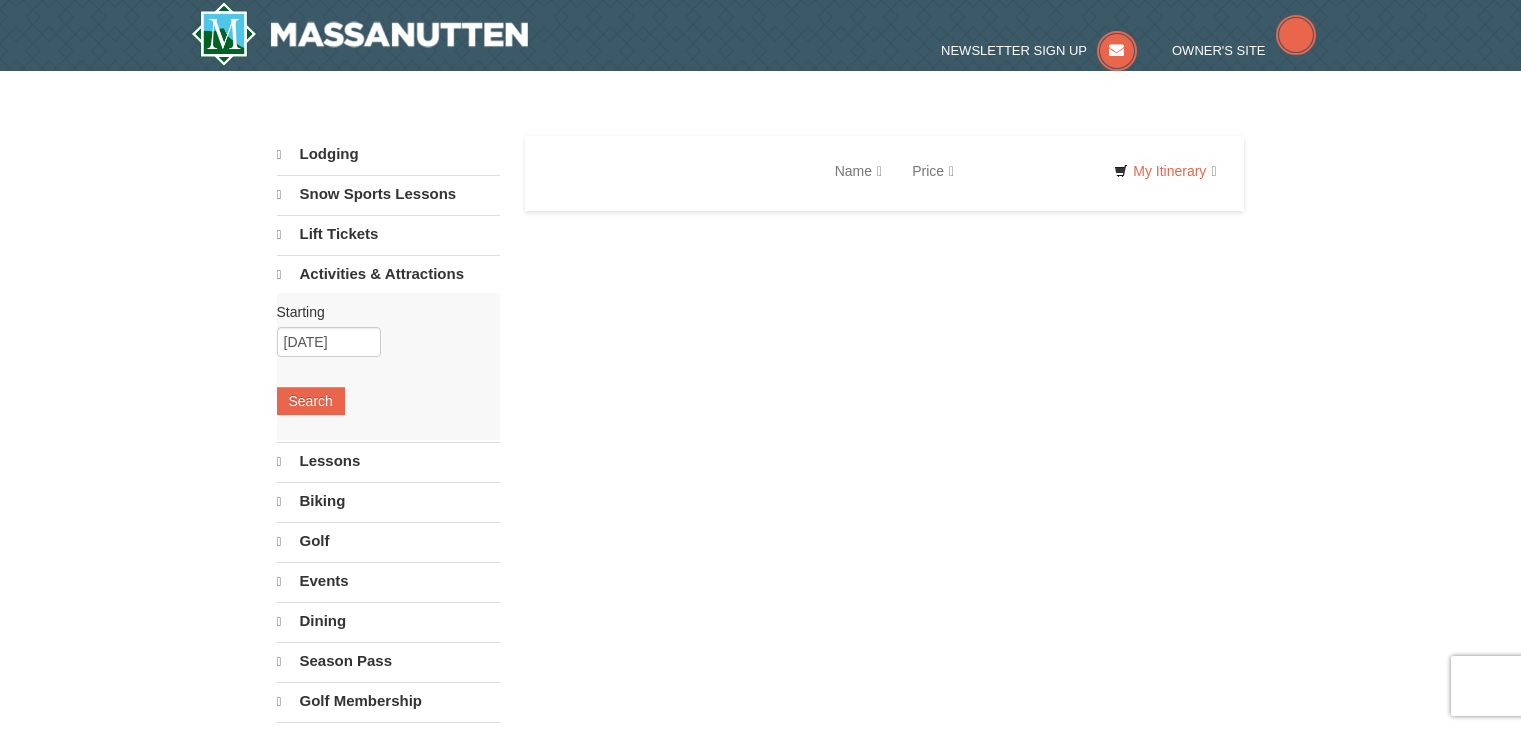 scroll, scrollTop: 0, scrollLeft: 0, axis: both 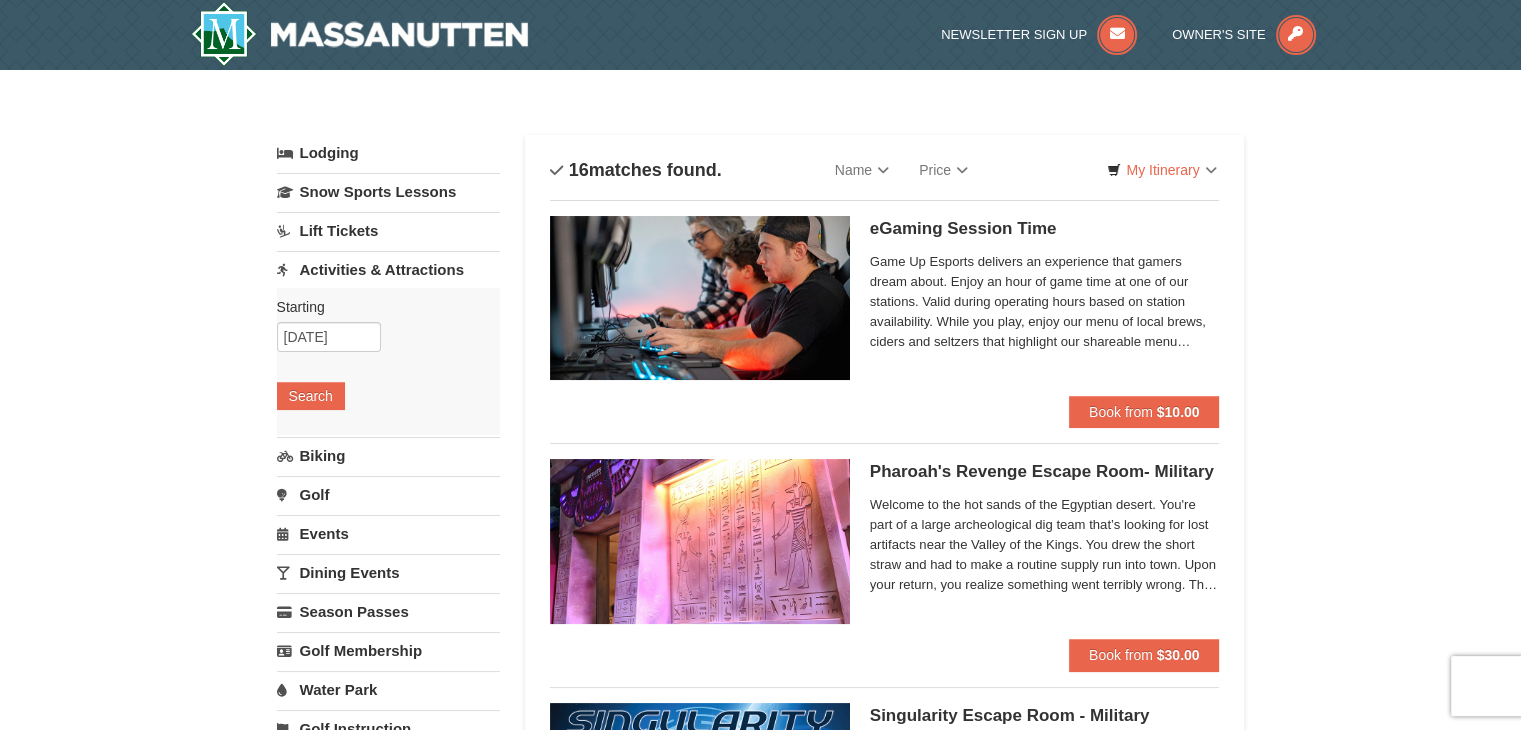 click on "Lodging" at bounding box center [388, 153] 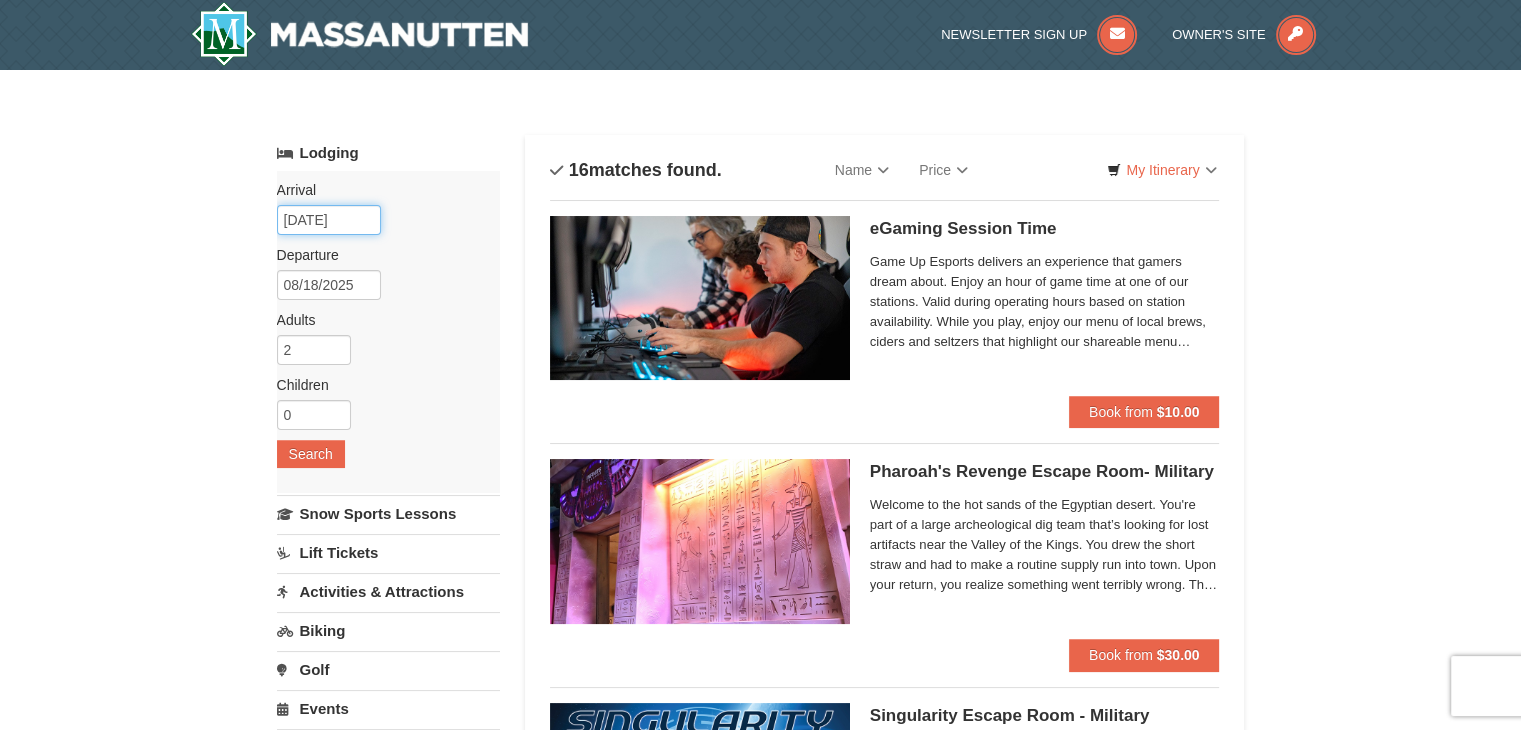 click on "08/16/2025" at bounding box center [329, 220] 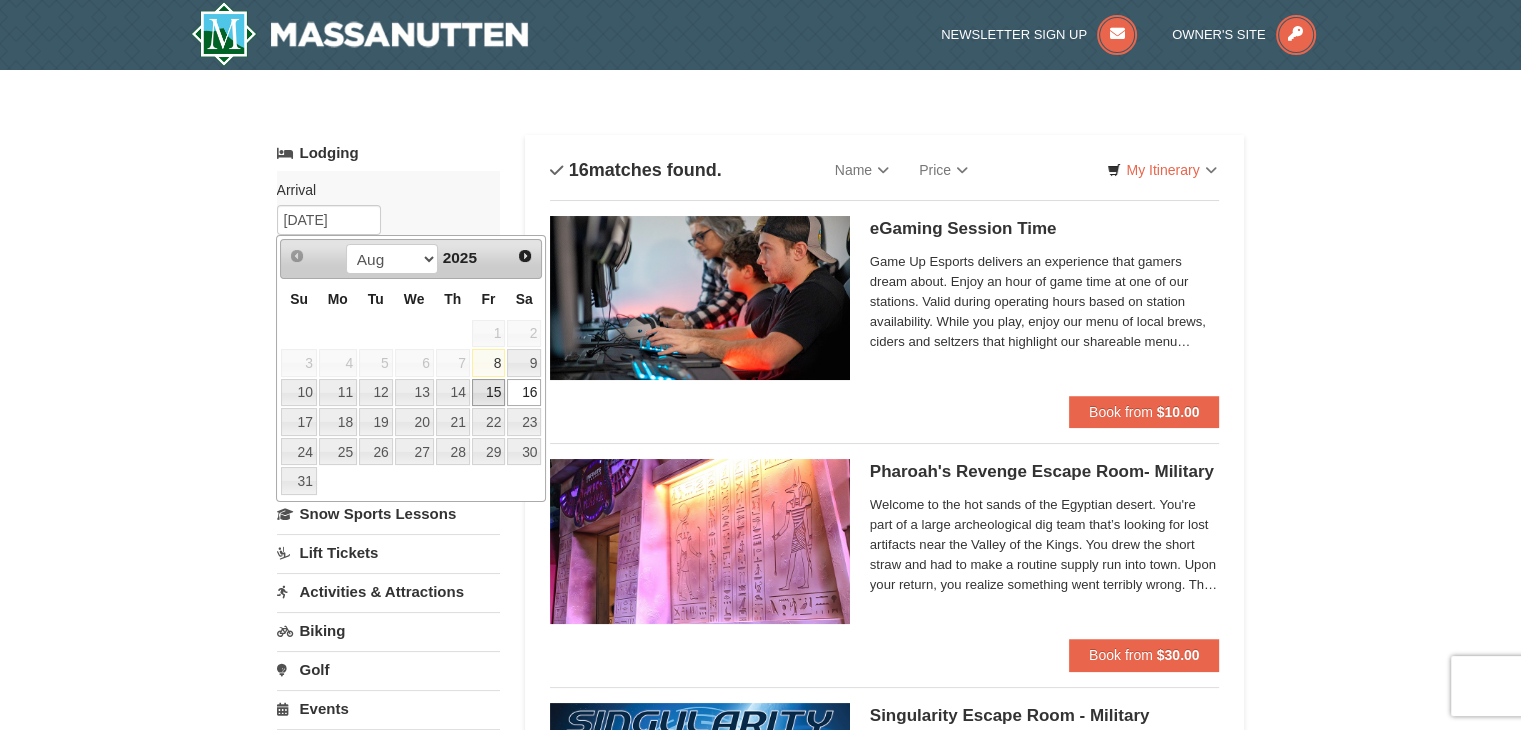click on "15" at bounding box center (489, 393) 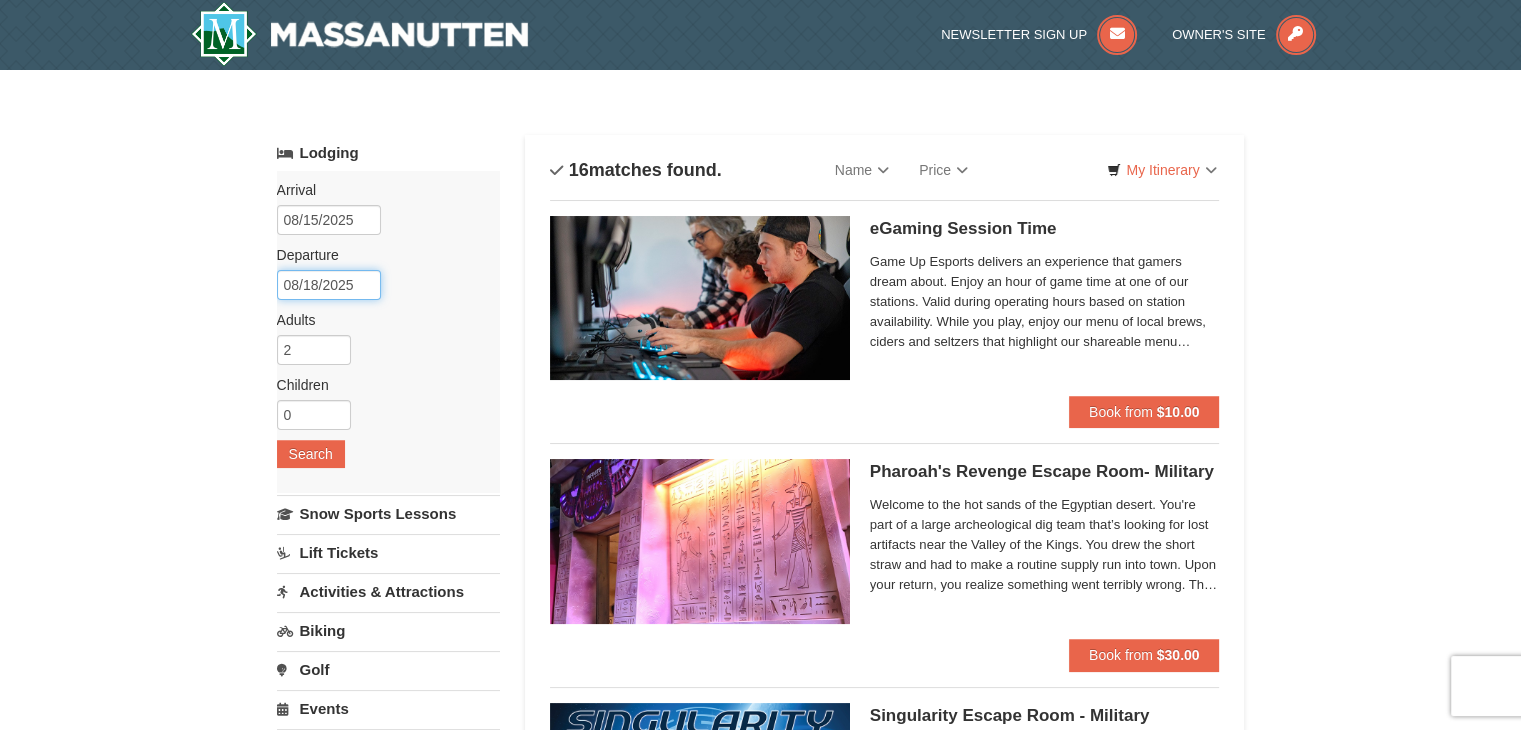 click on "08/18/2025" at bounding box center [329, 285] 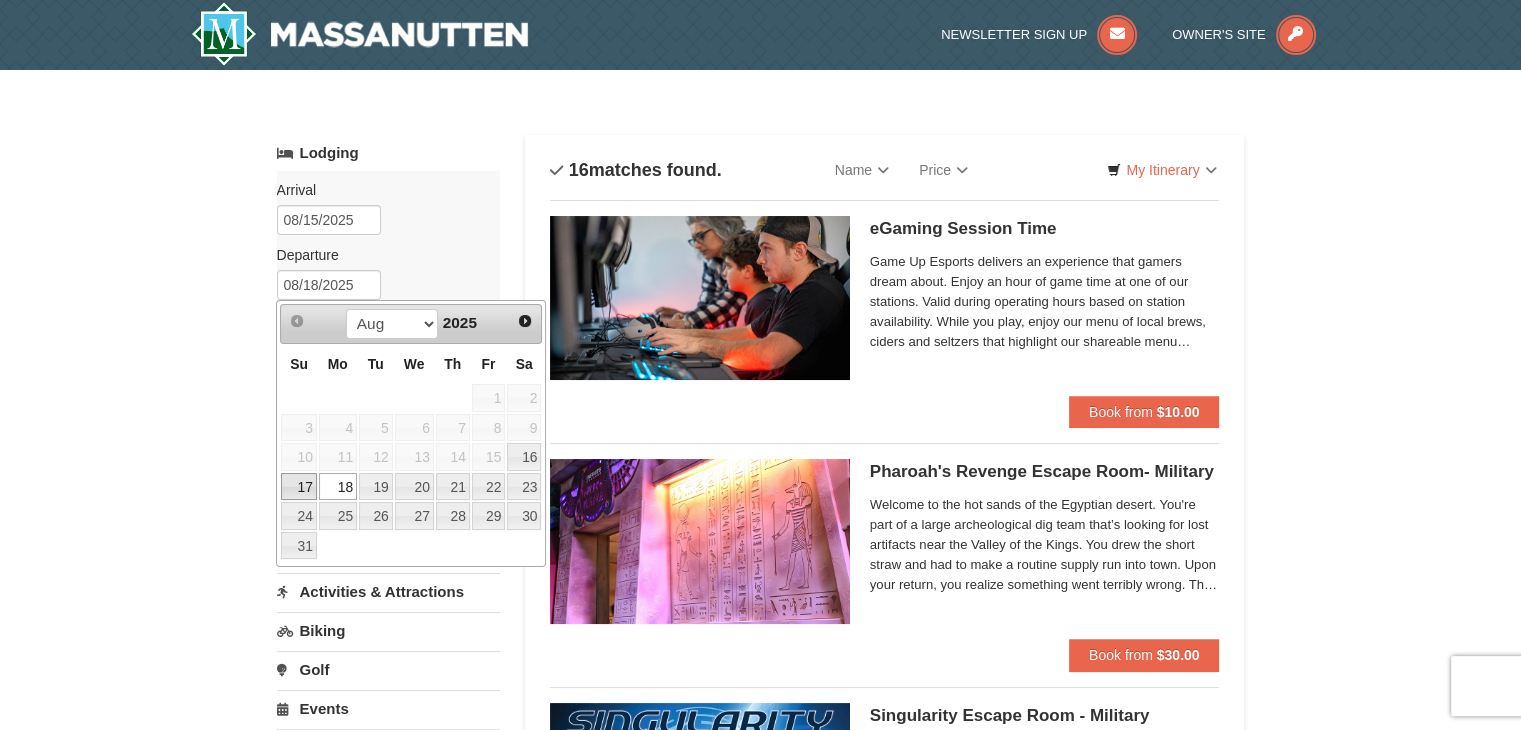click on "17" at bounding box center (298, 487) 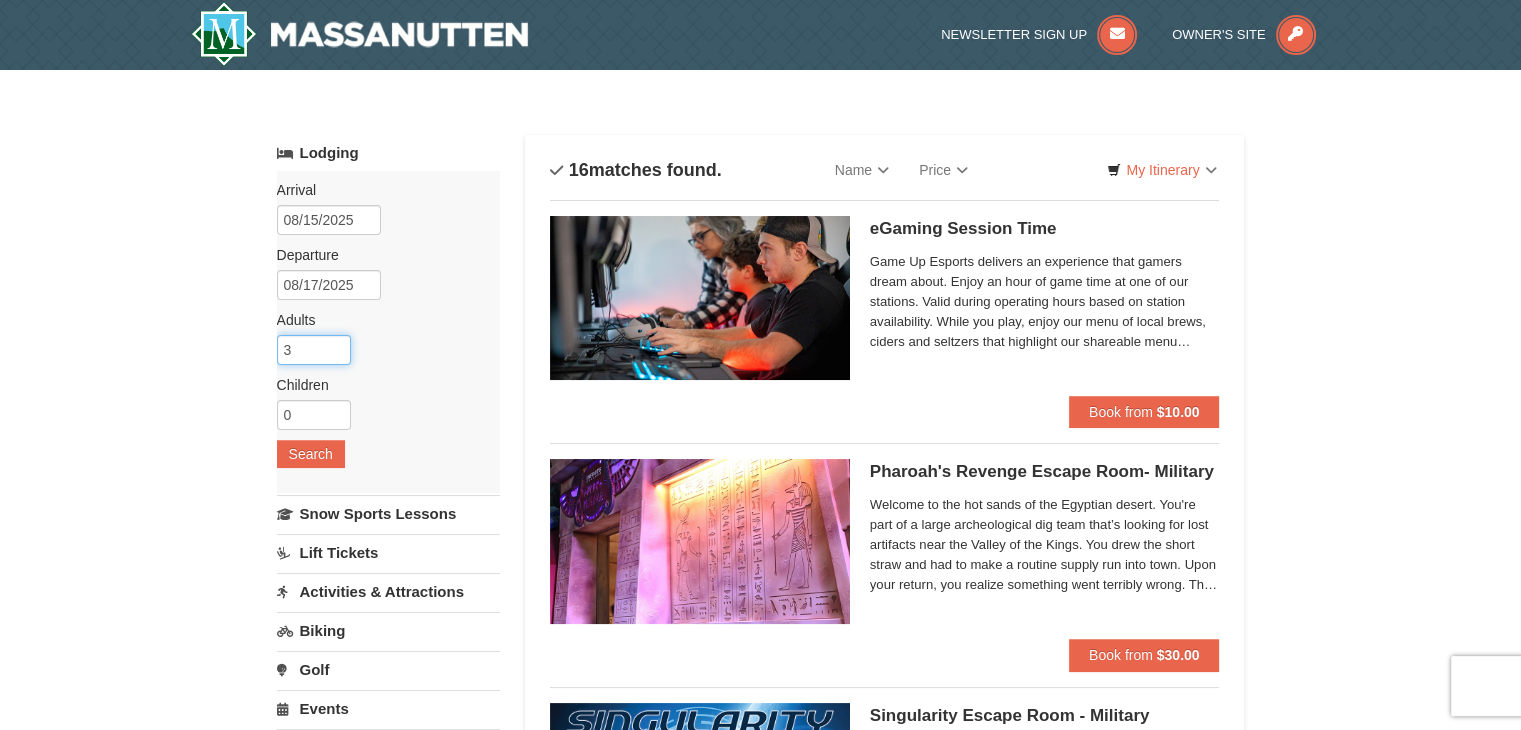 click on "3" at bounding box center [314, 350] 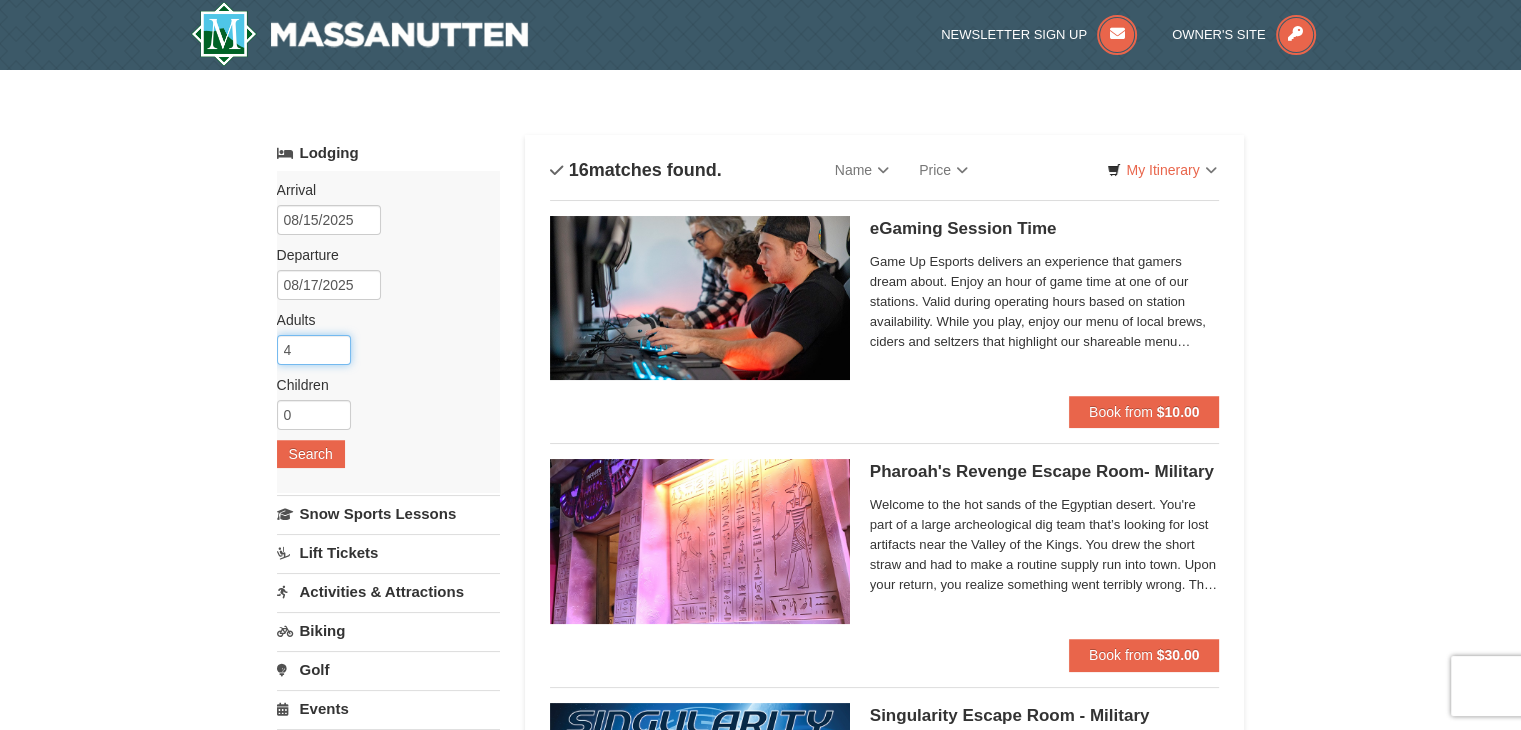 type on "4" 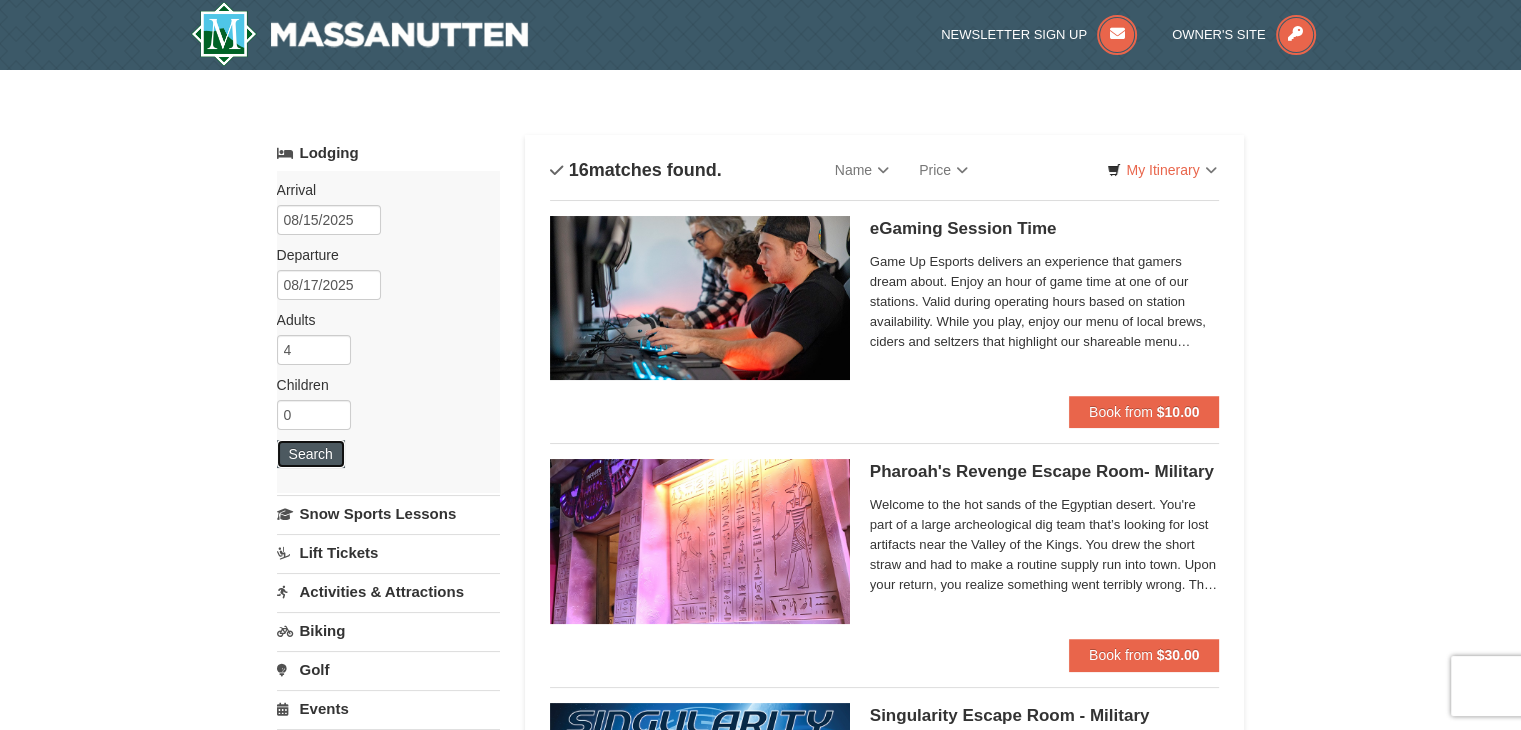 click on "Search" at bounding box center [311, 454] 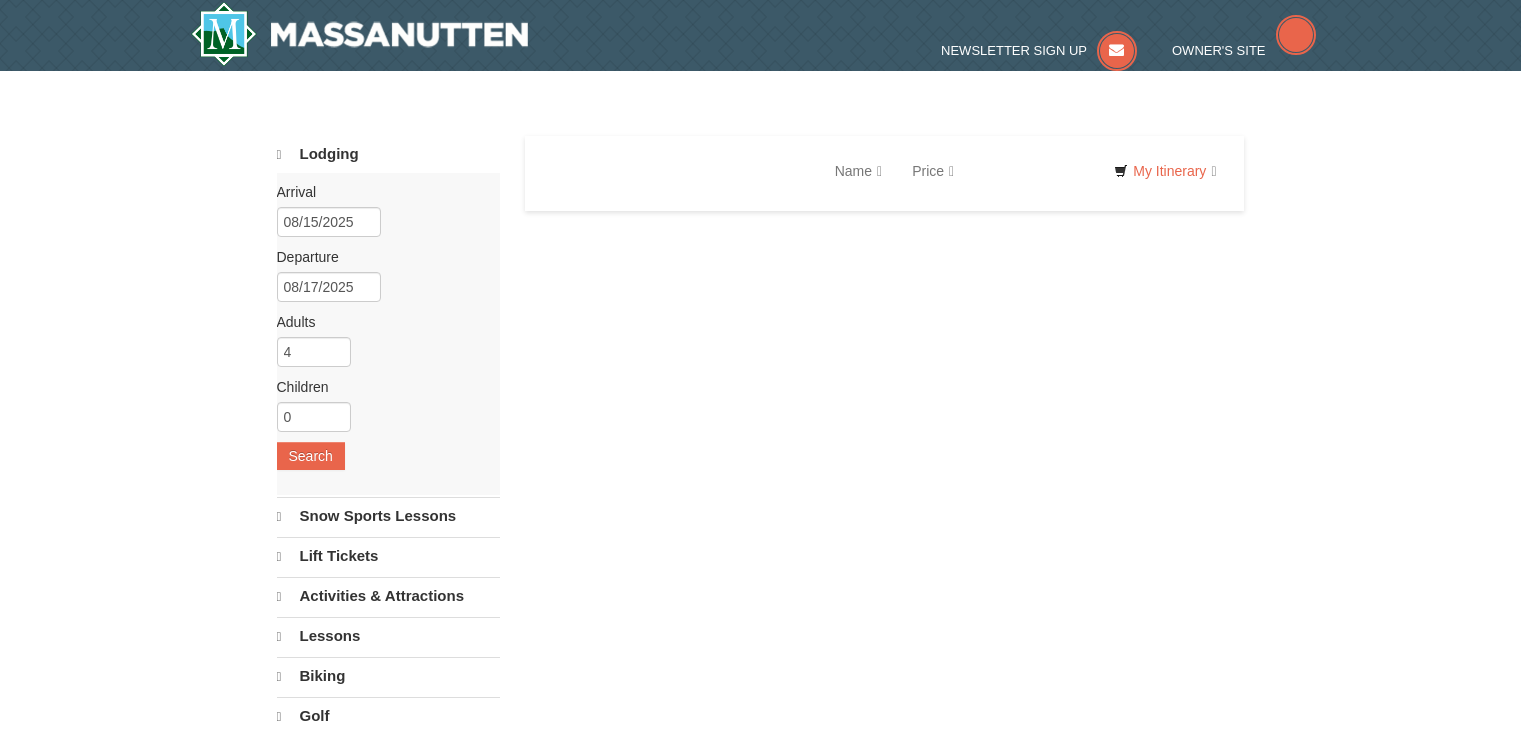 scroll, scrollTop: 0, scrollLeft: 0, axis: both 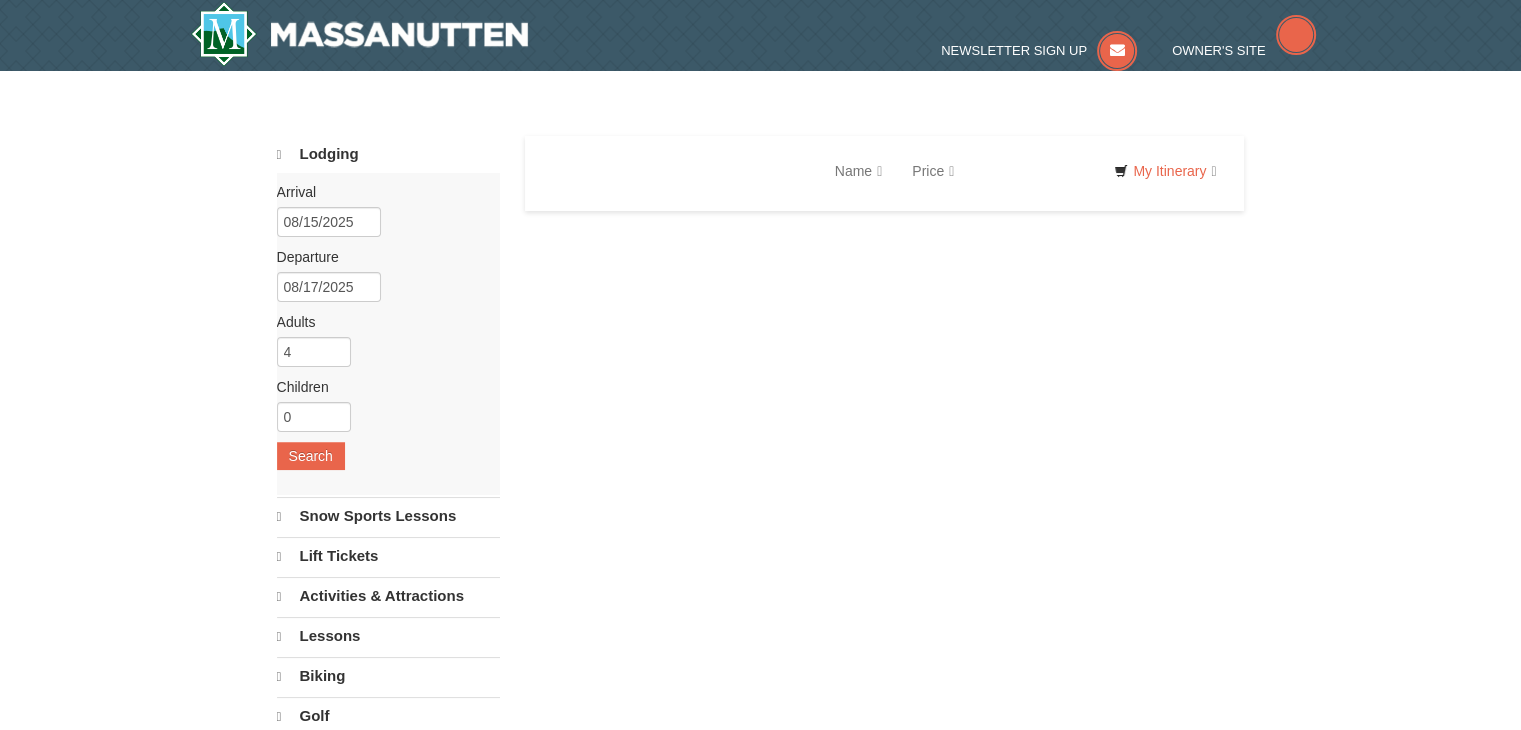 select on "8" 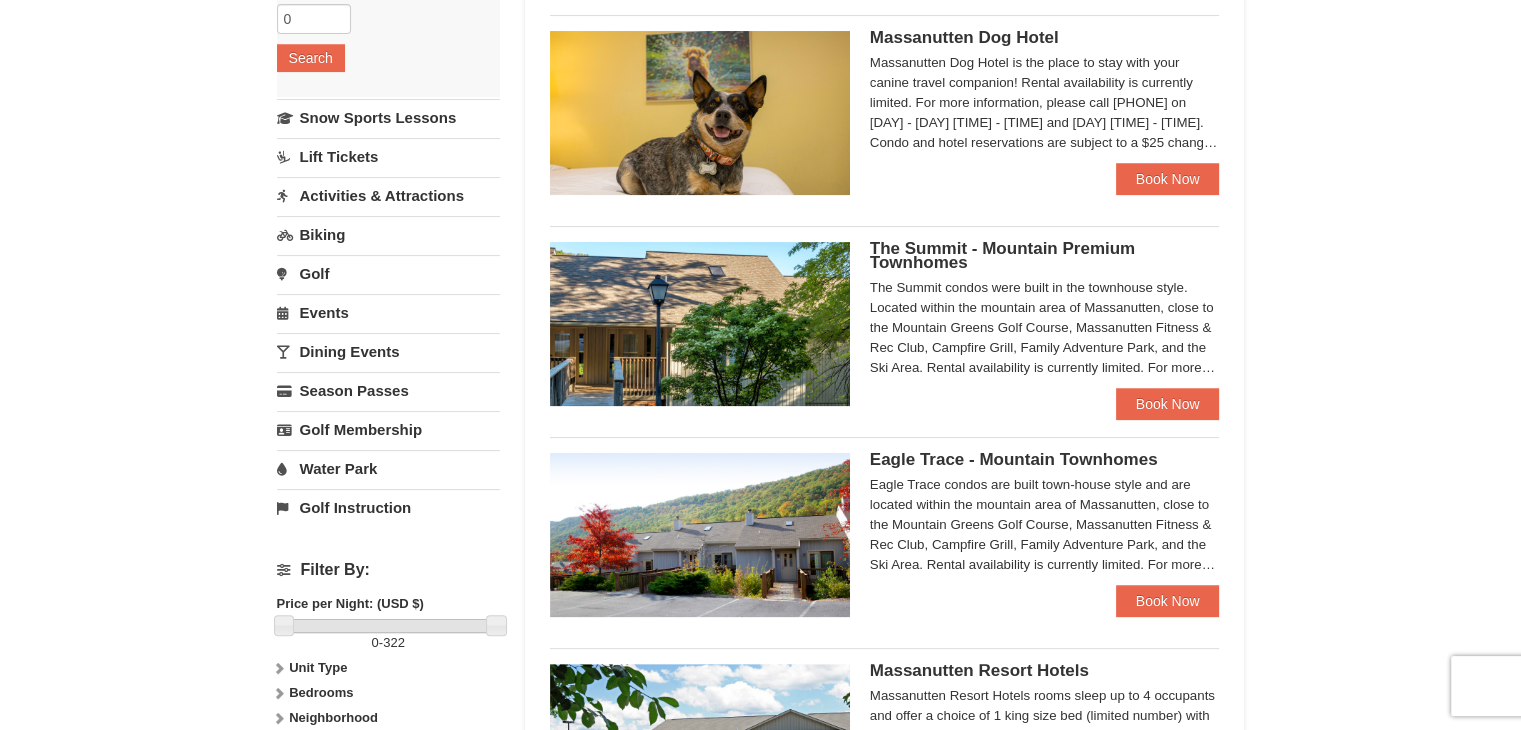 scroll, scrollTop: 400, scrollLeft: 0, axis: vertical 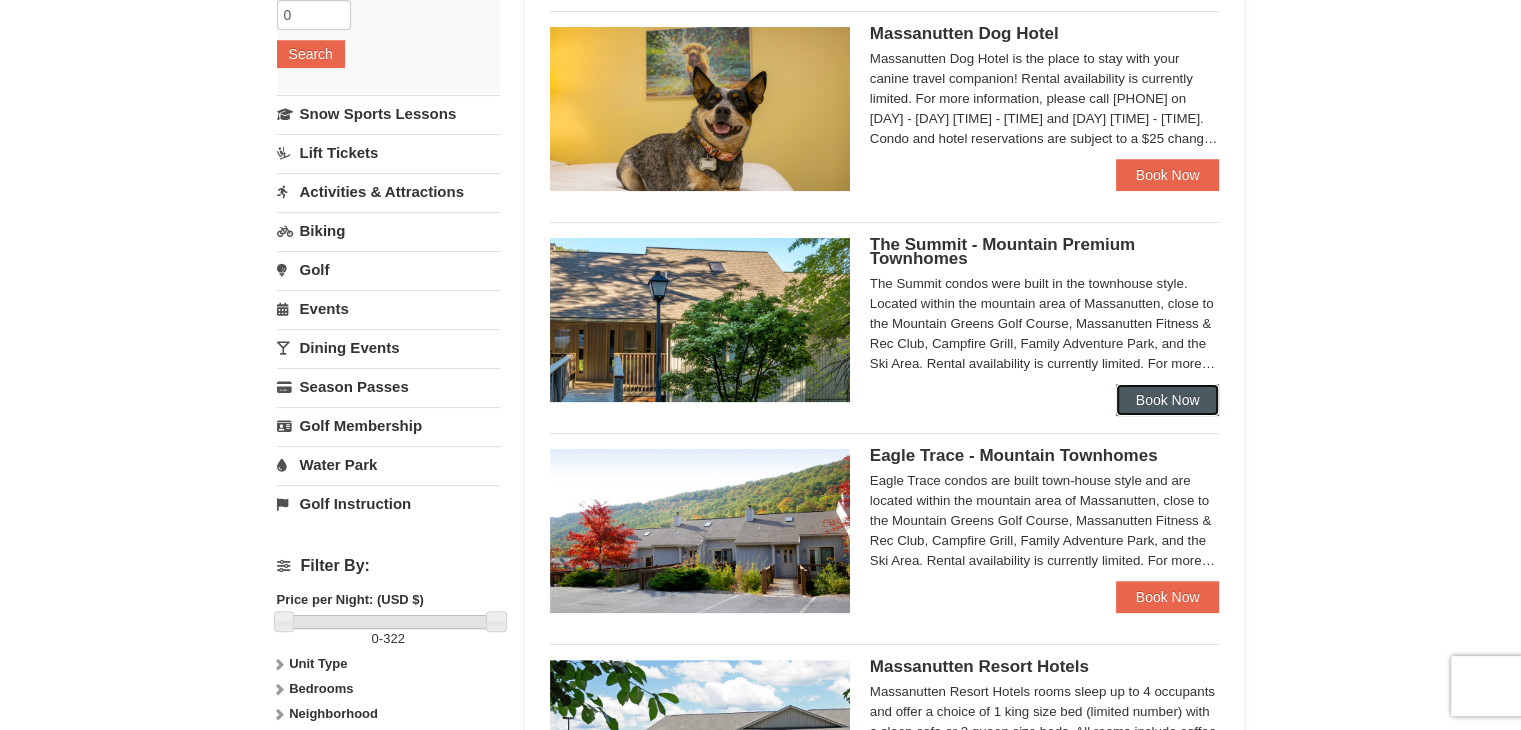 click on "Book Now" at bounding box center (1168, 400) 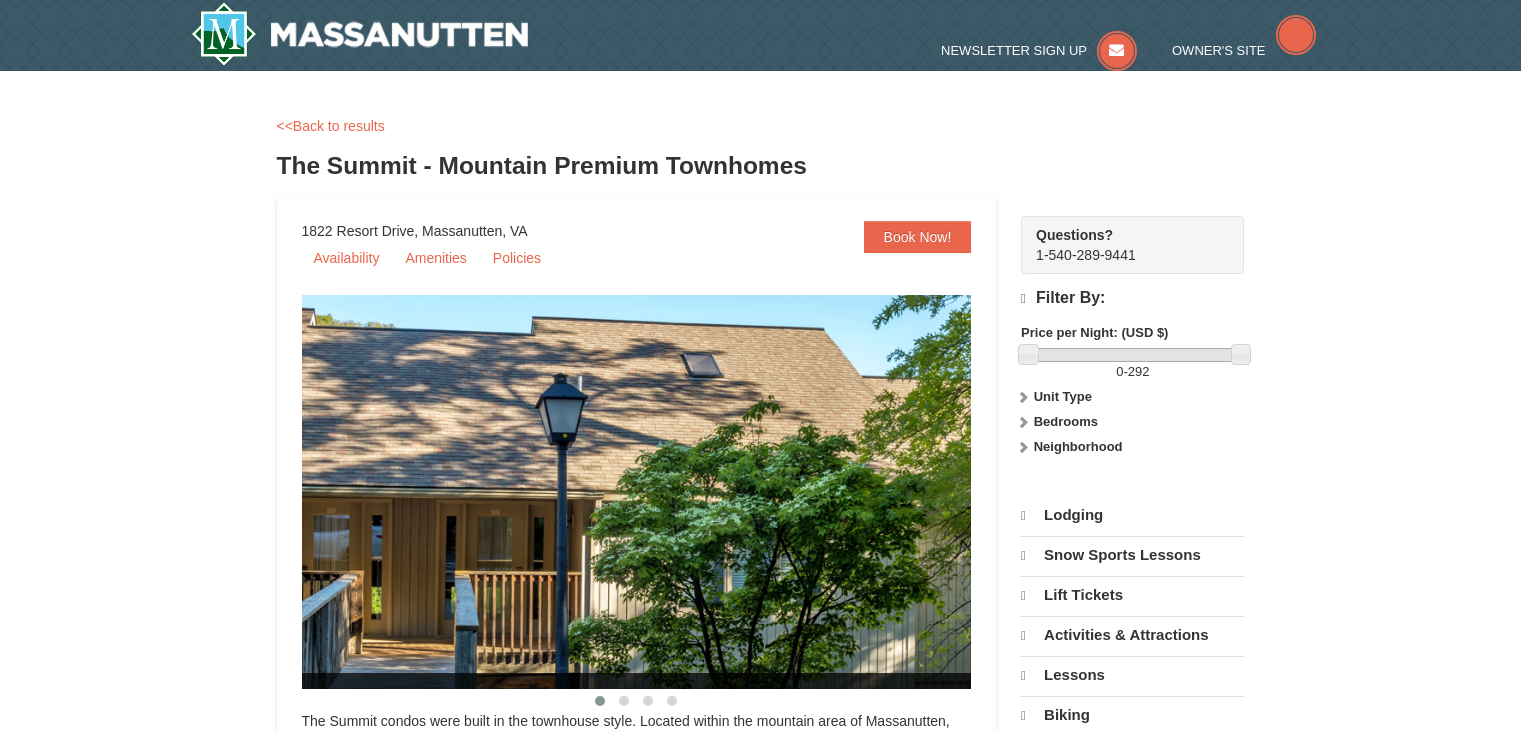 scroll, scrollTop: 0, scrollLeft: 0, axis: both 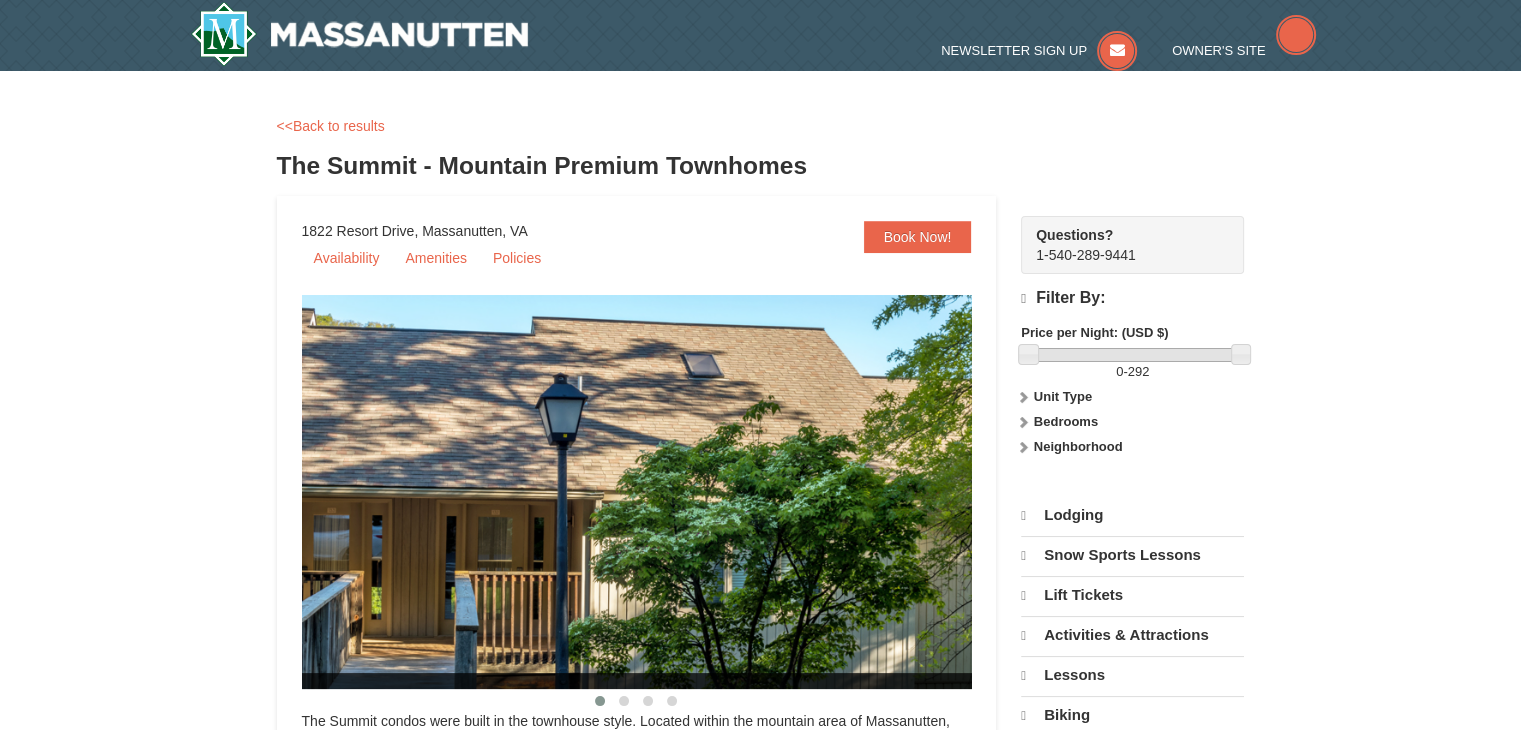 select on "8" 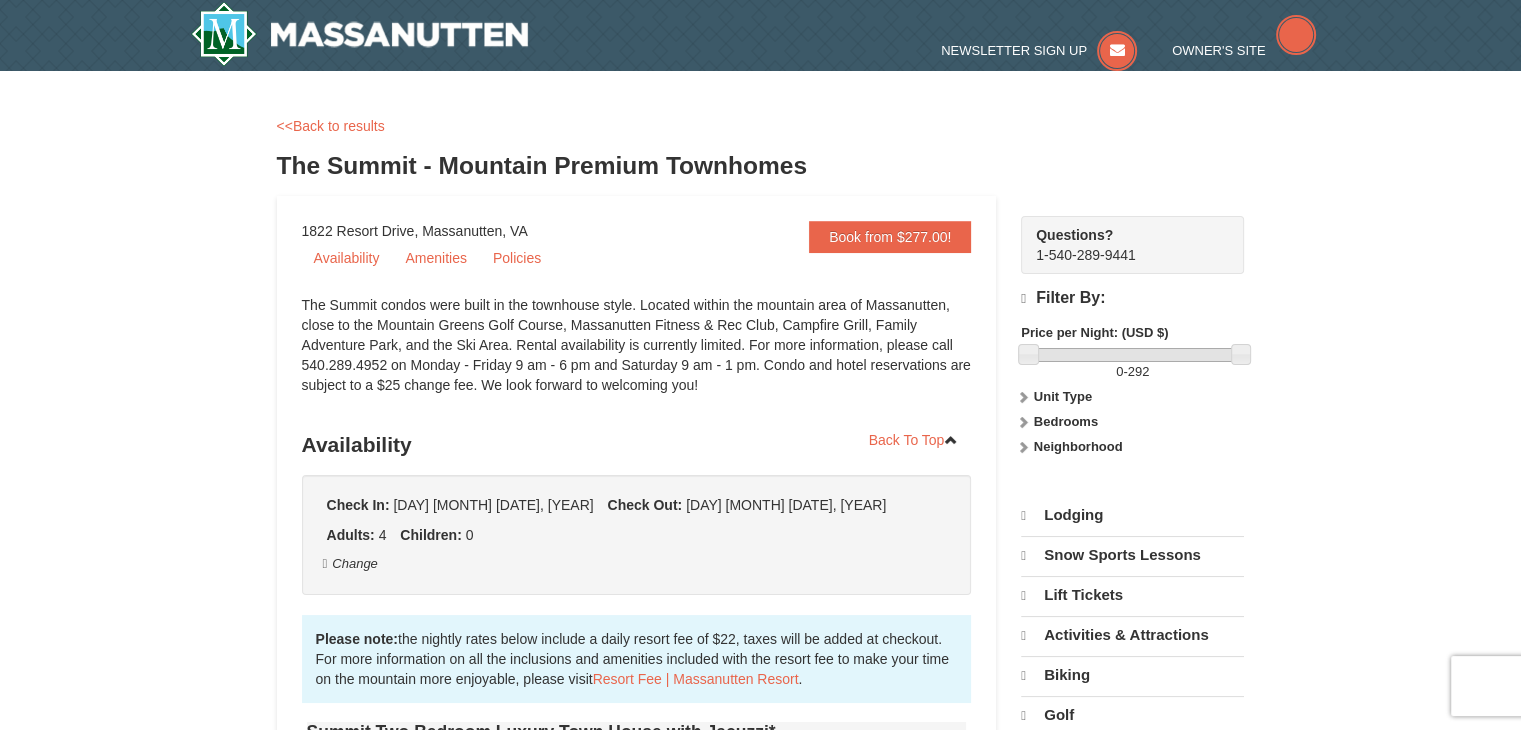 scroll, scrollTop: 0, scrollLeft: 0, axis: both 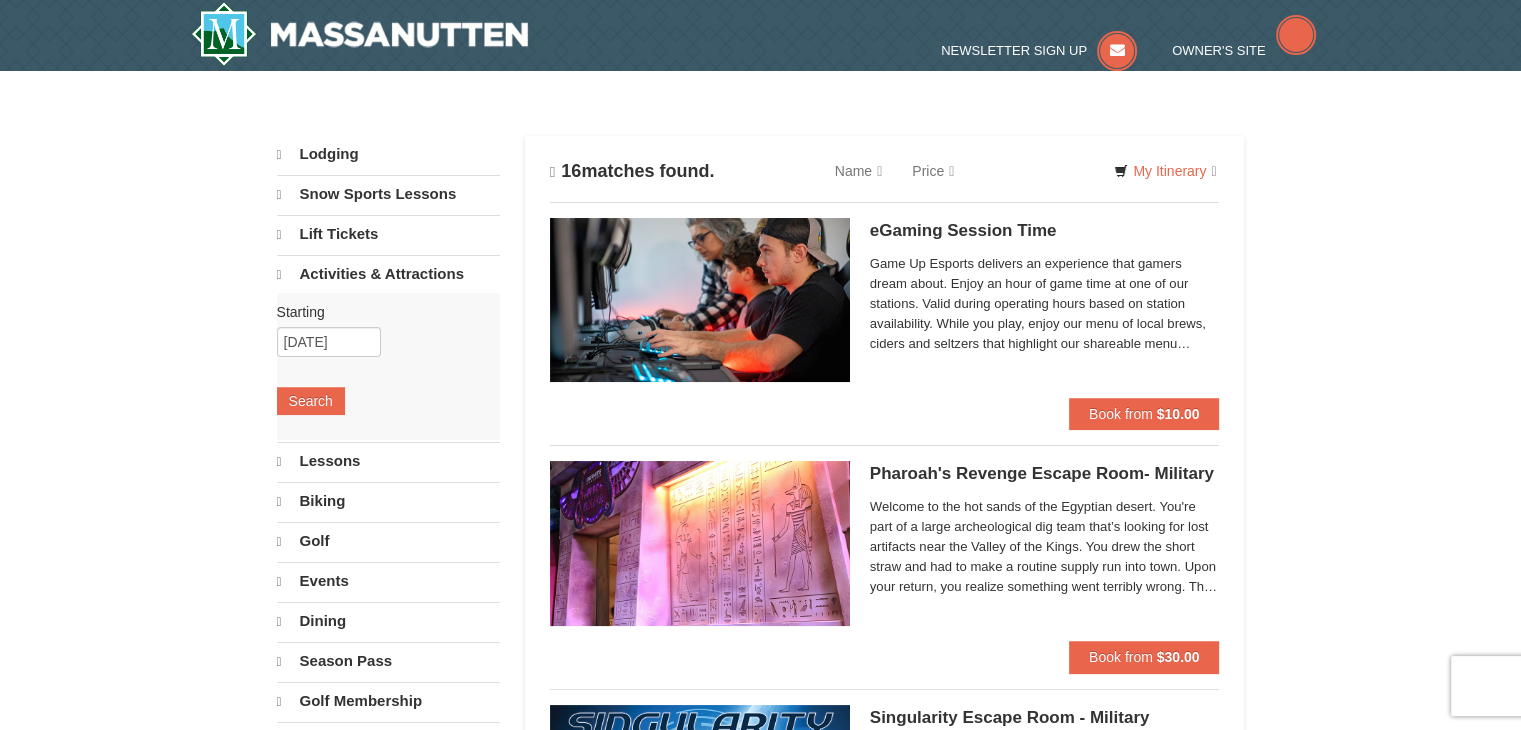 select on "8" 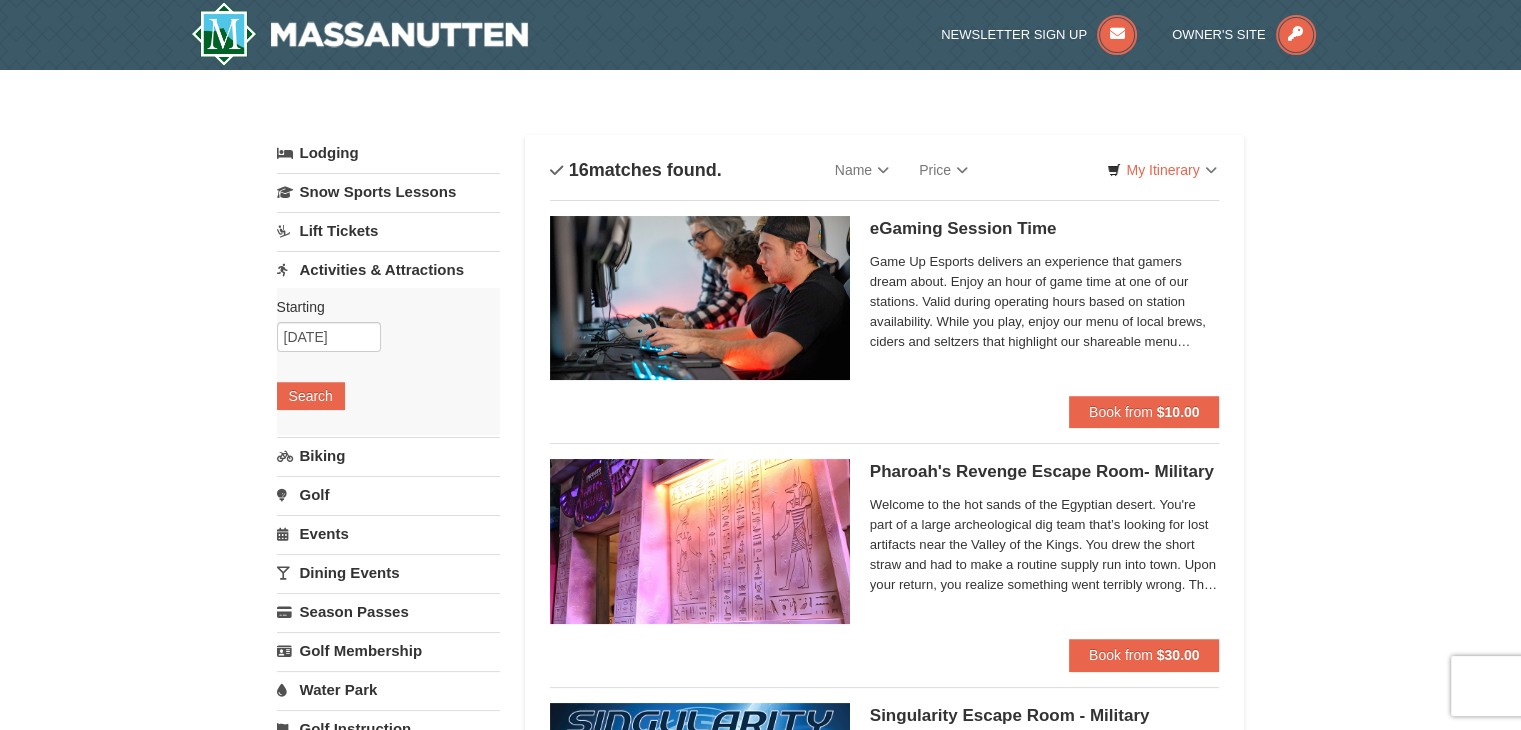 scroll, scrollTop: 0, scrollLeft: 0, axis: both 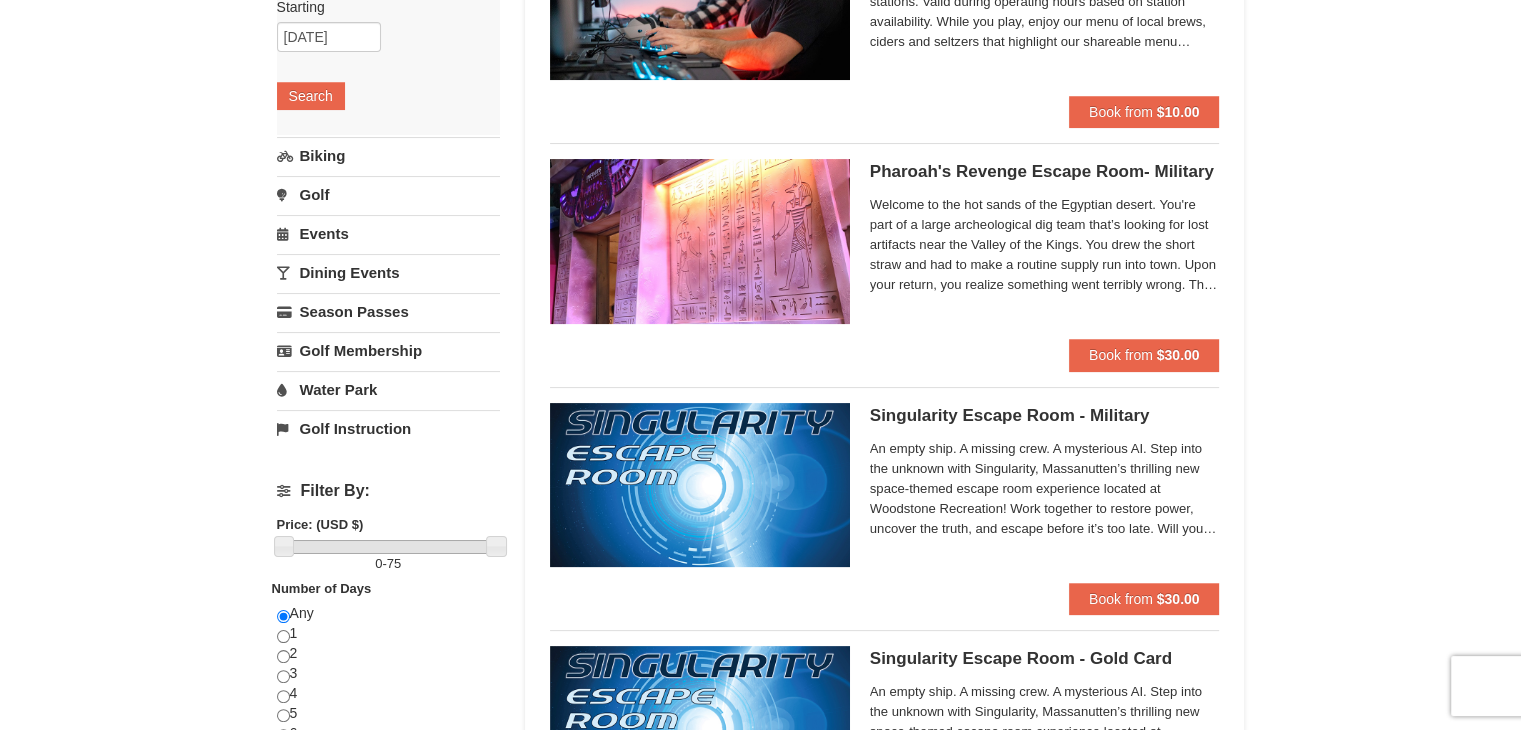 click on "Events" at bounding box center (388, 233) 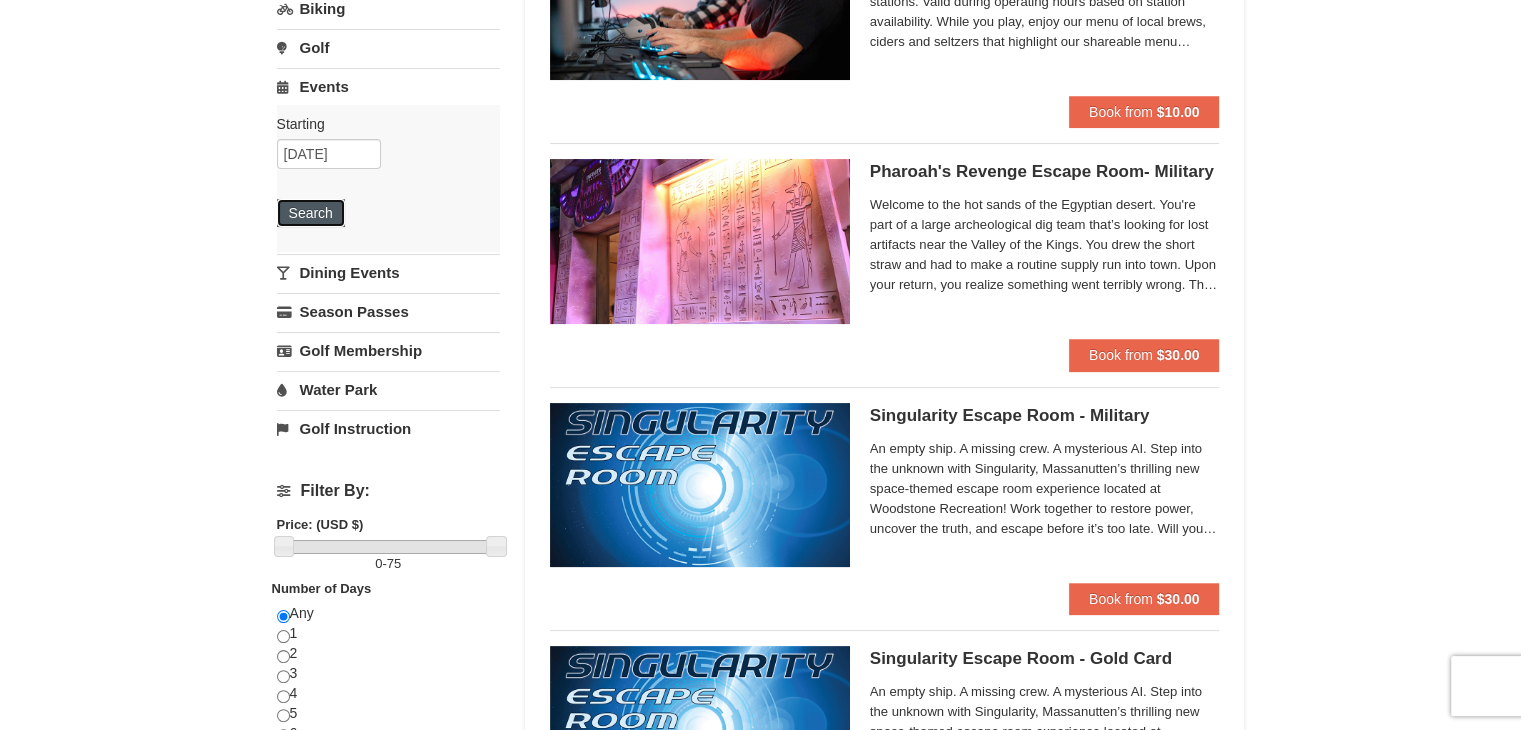 click on "Search" at bounding box center (311, 213) 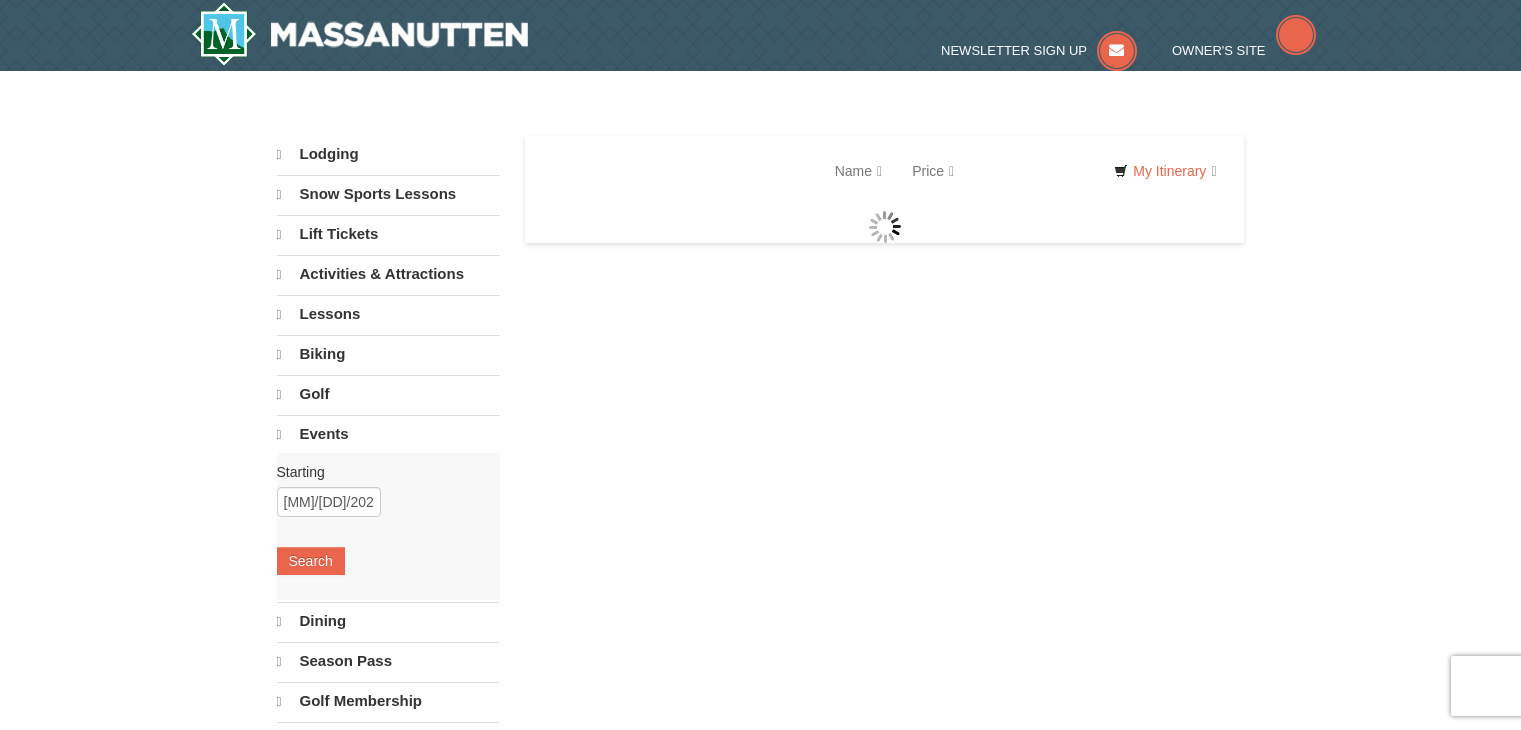 scroll, scrollTop: 0, scrollLeft: 0, axis: both 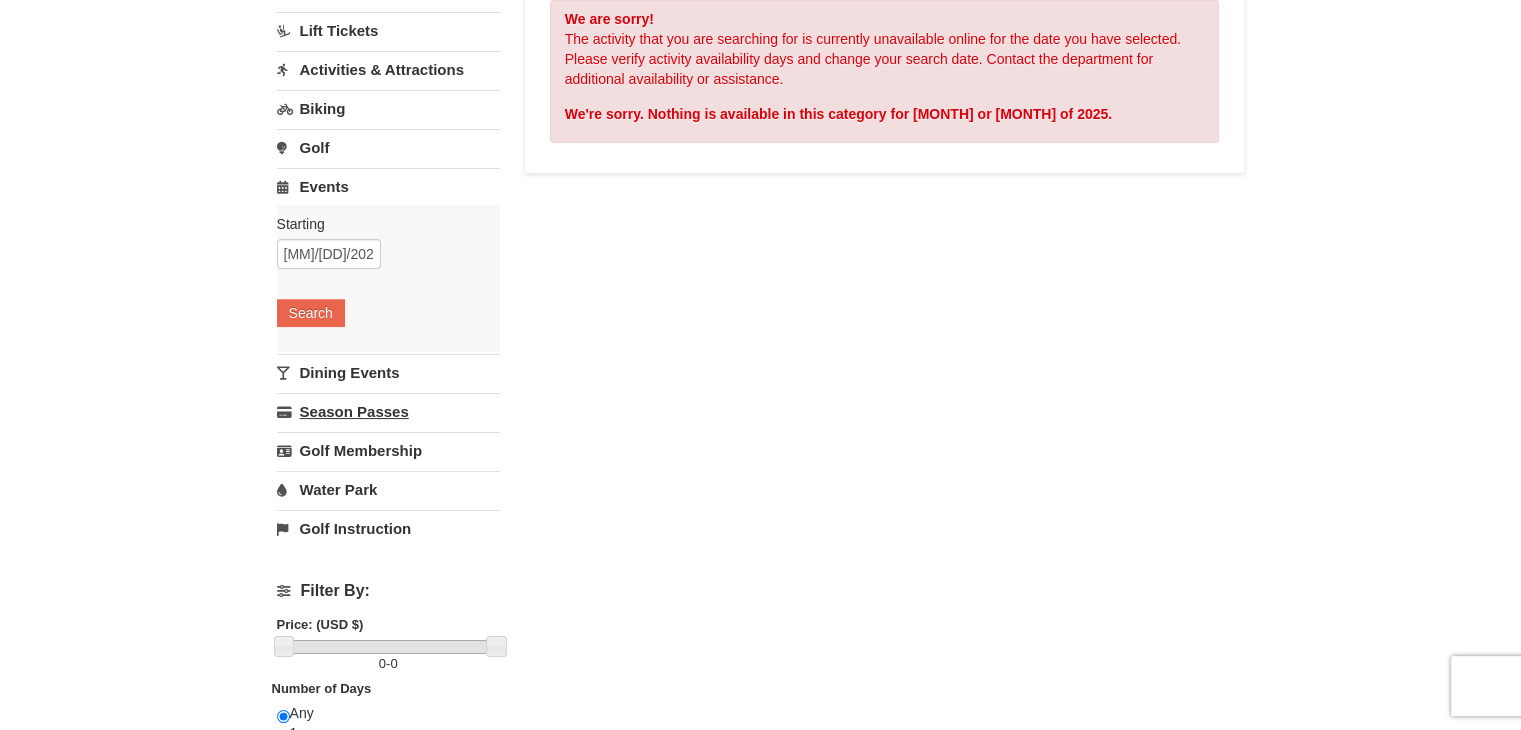 click on "Season Passes" at bounding box center (388, 411) 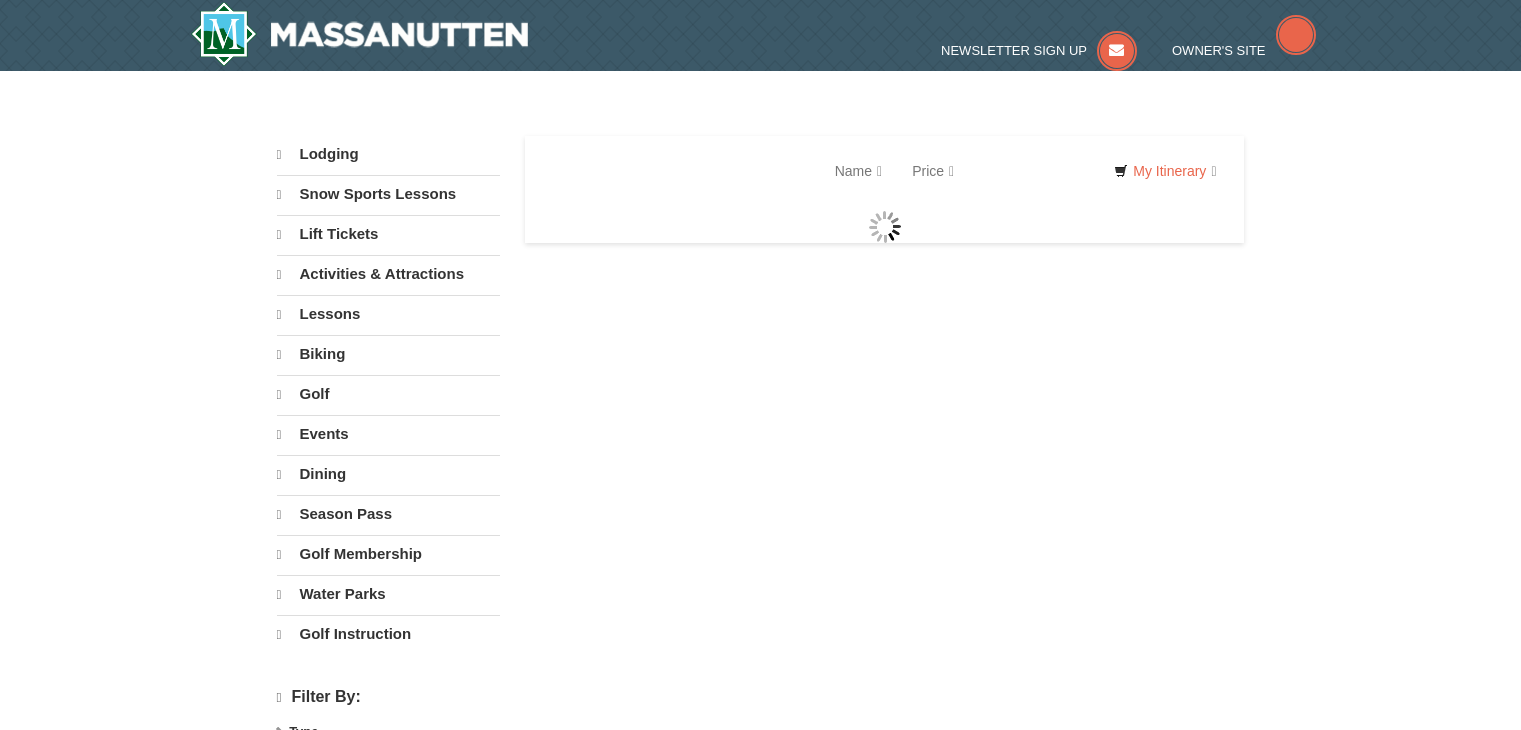 scroll, scrollTop: 0, scrollLeft: 0, axis: both 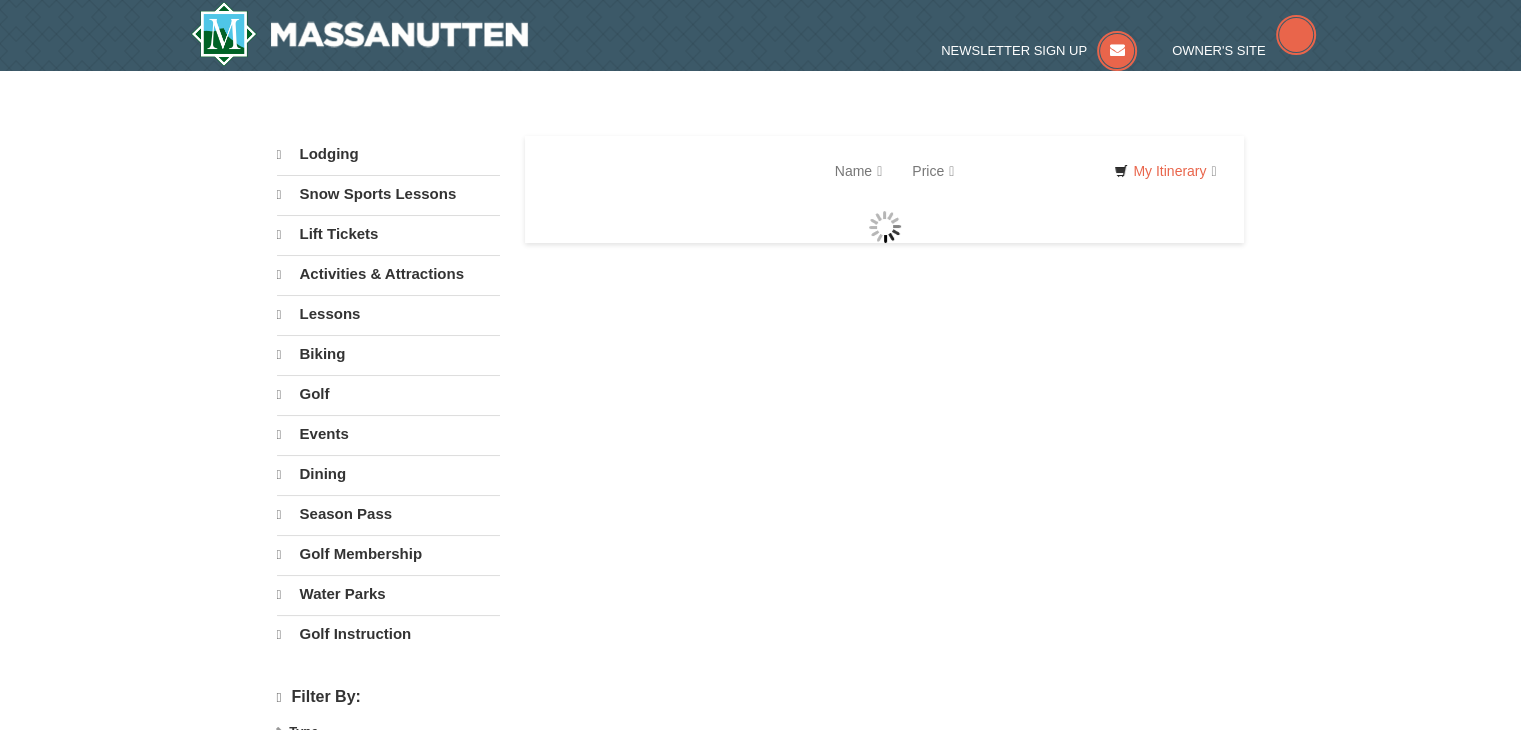 select on "8" 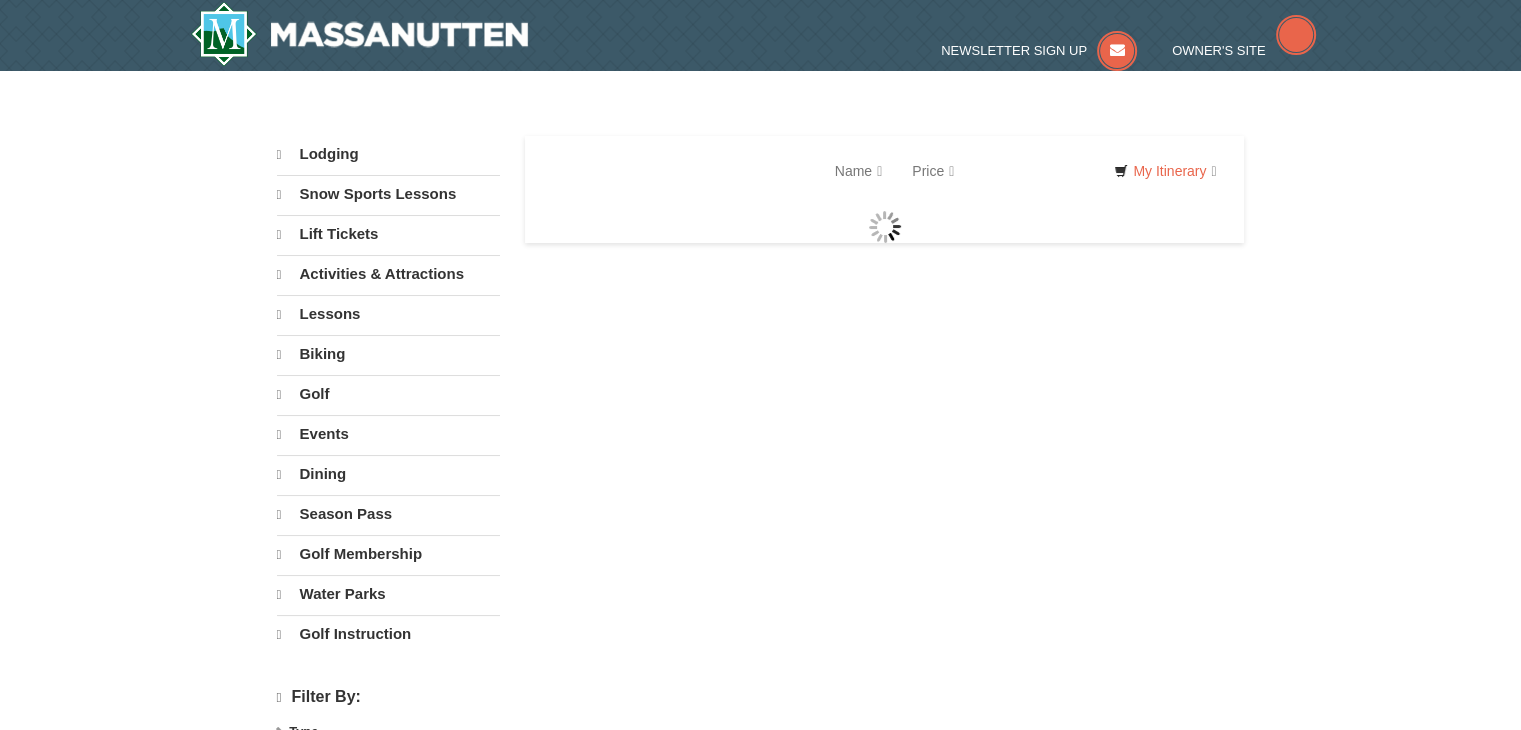 select on "8" 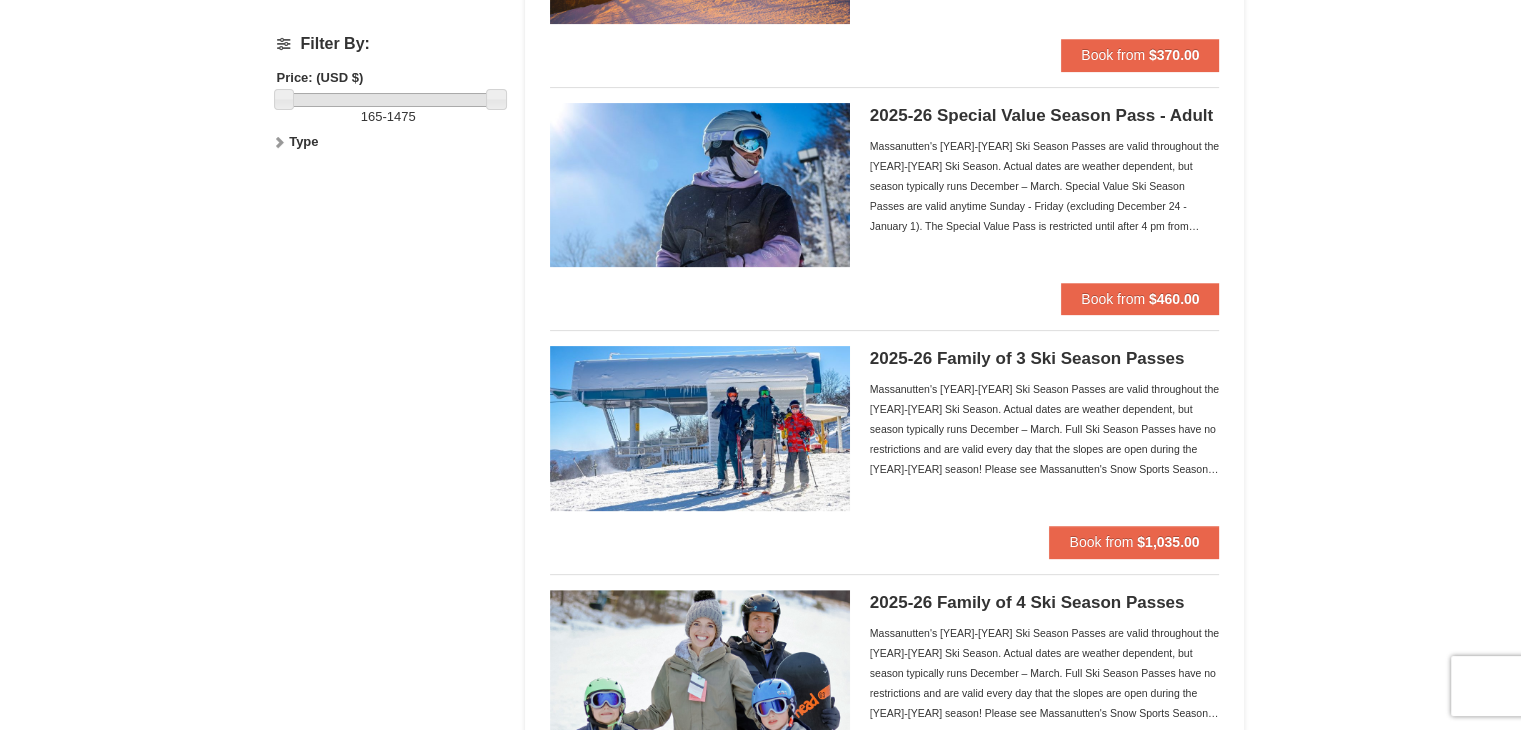 scroll, scrollTop: 500, scrollLeft: 0, axis: vertical 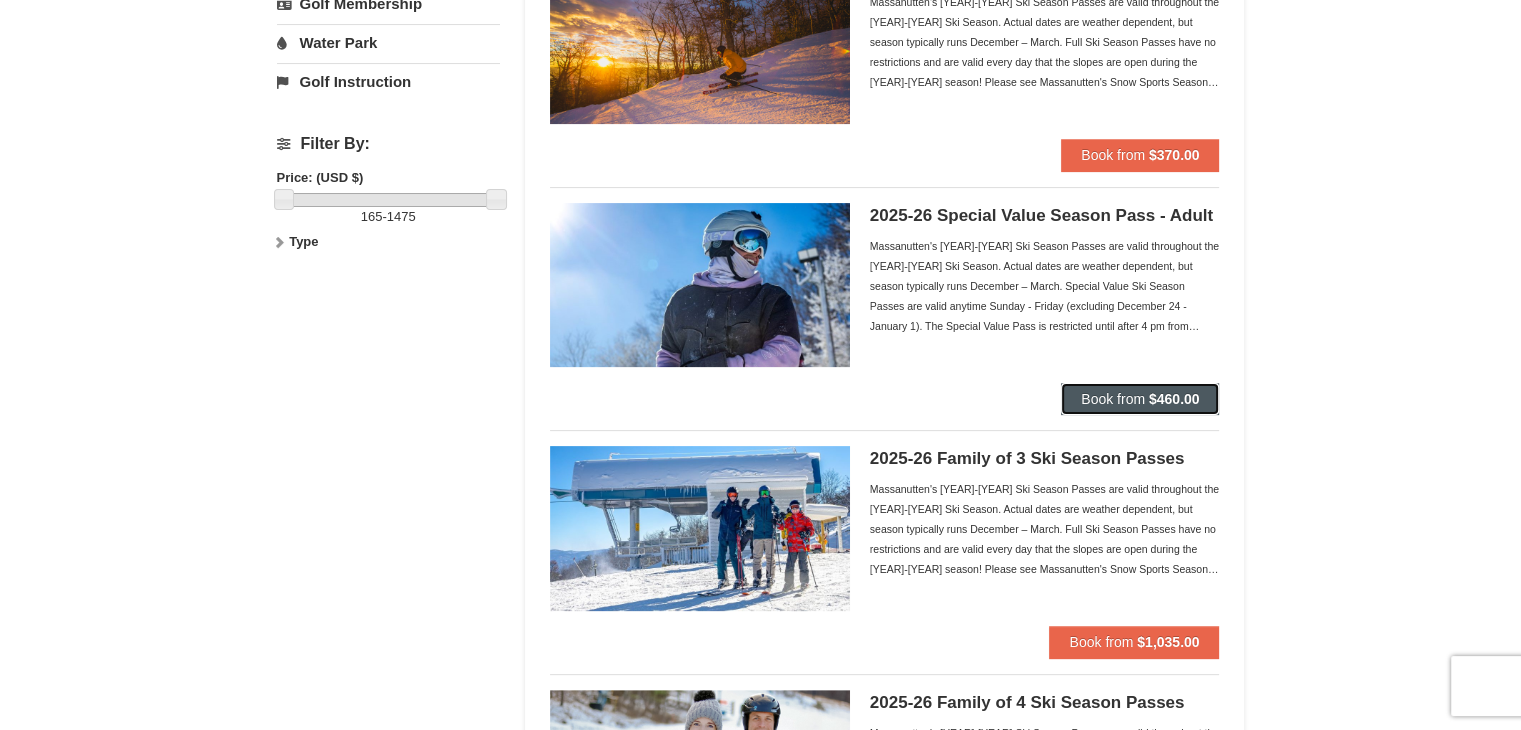 click on "Book from" at bounding box center [1113, 399] 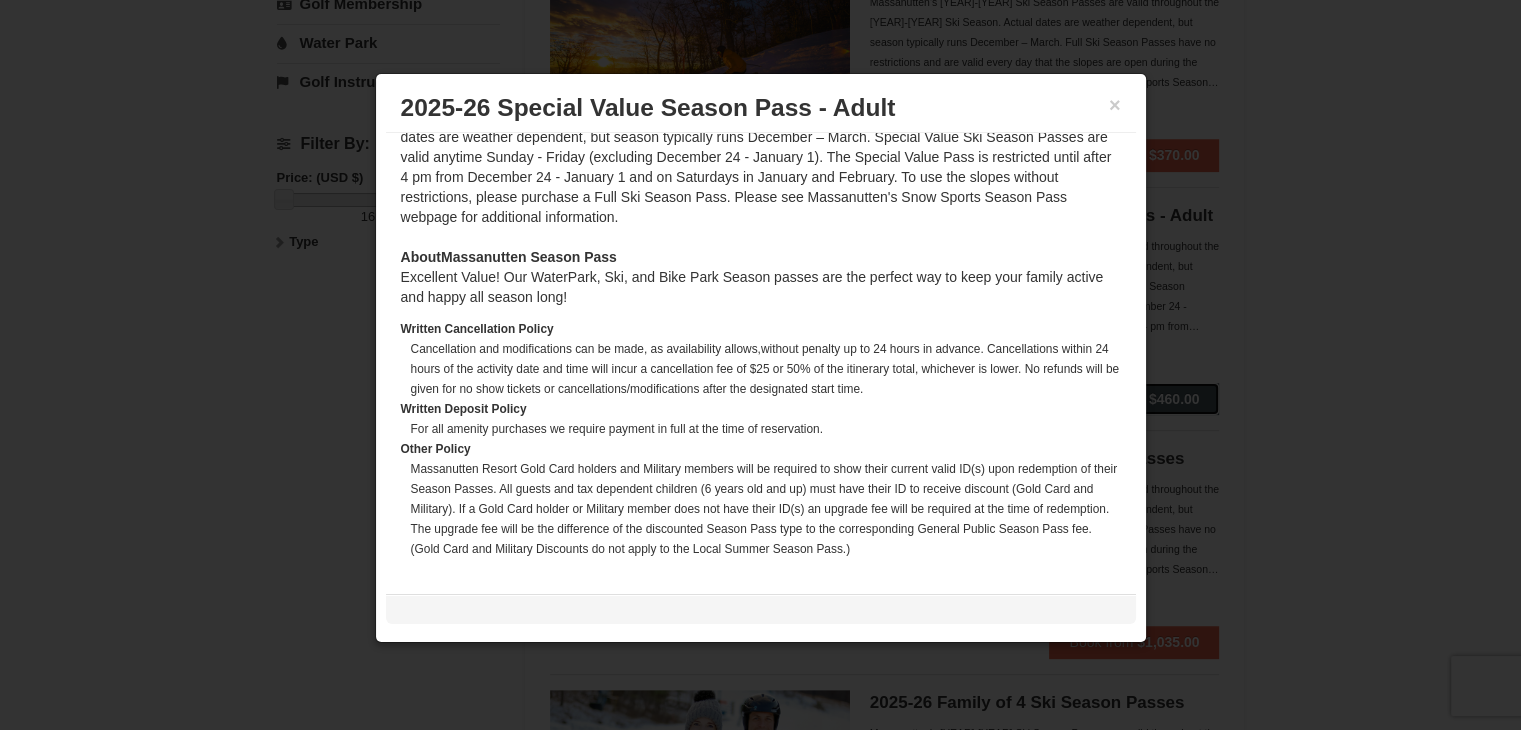 scroll, scrollTop: 516, scrollLeft: 0, axis: vertical 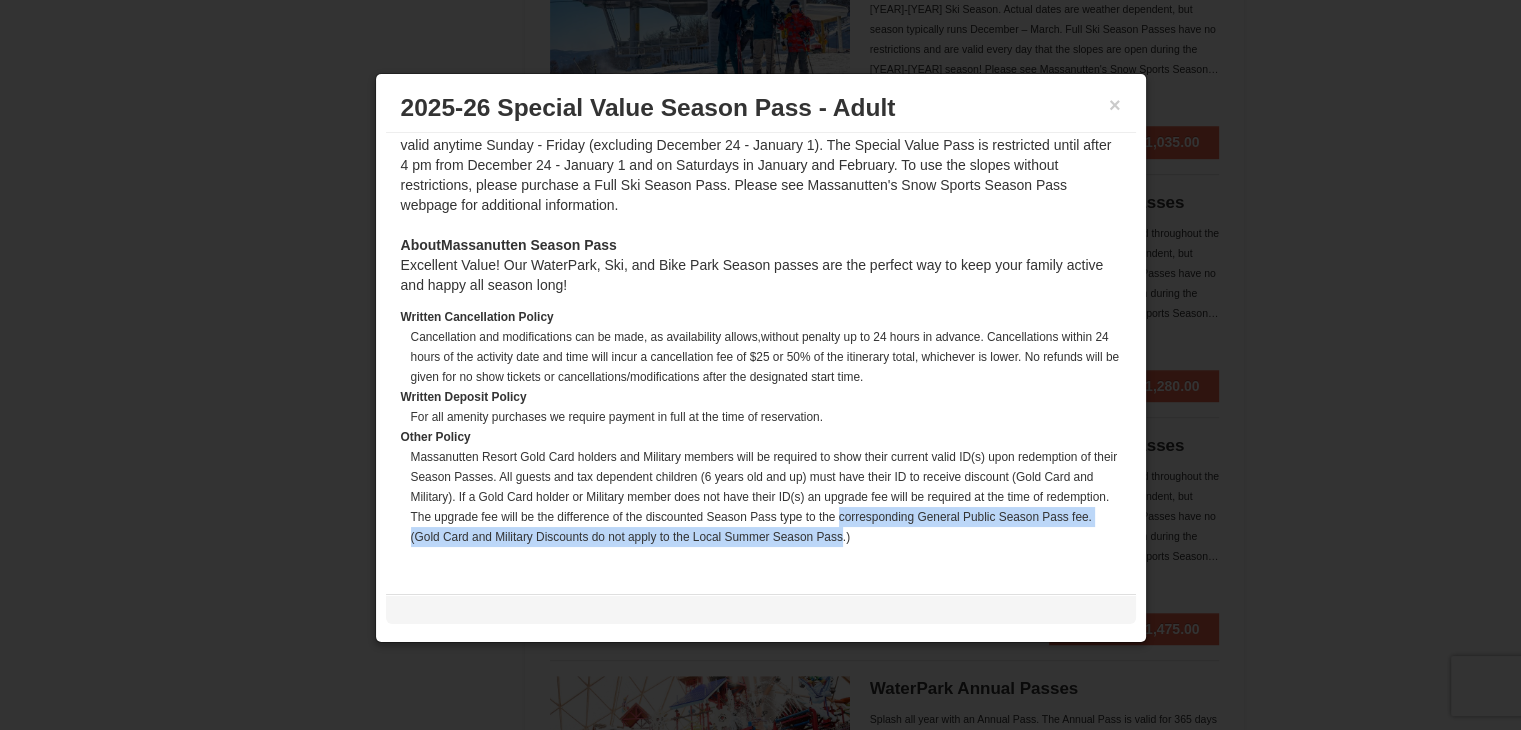 click on "Massanutten Resort Gold Card holders and Military members will be required to show their current valid ID(s) upon redemption of their Season Passes. All guests and tax dependent children (6 years old and up) must have their ID to receive discount (Gold Card and Military).
If a Gold Card holder or Military member does not have their ID(s) an upgrade fee will be required at the time of redemption. The upgrade fee will be the difference of the discounted Season Pass type to the corresponding General Public Season Pass fee. (Gold Card and Military Discounts do not apply to the Local Summer Season Pass.)" at bounding box center (766, 497) 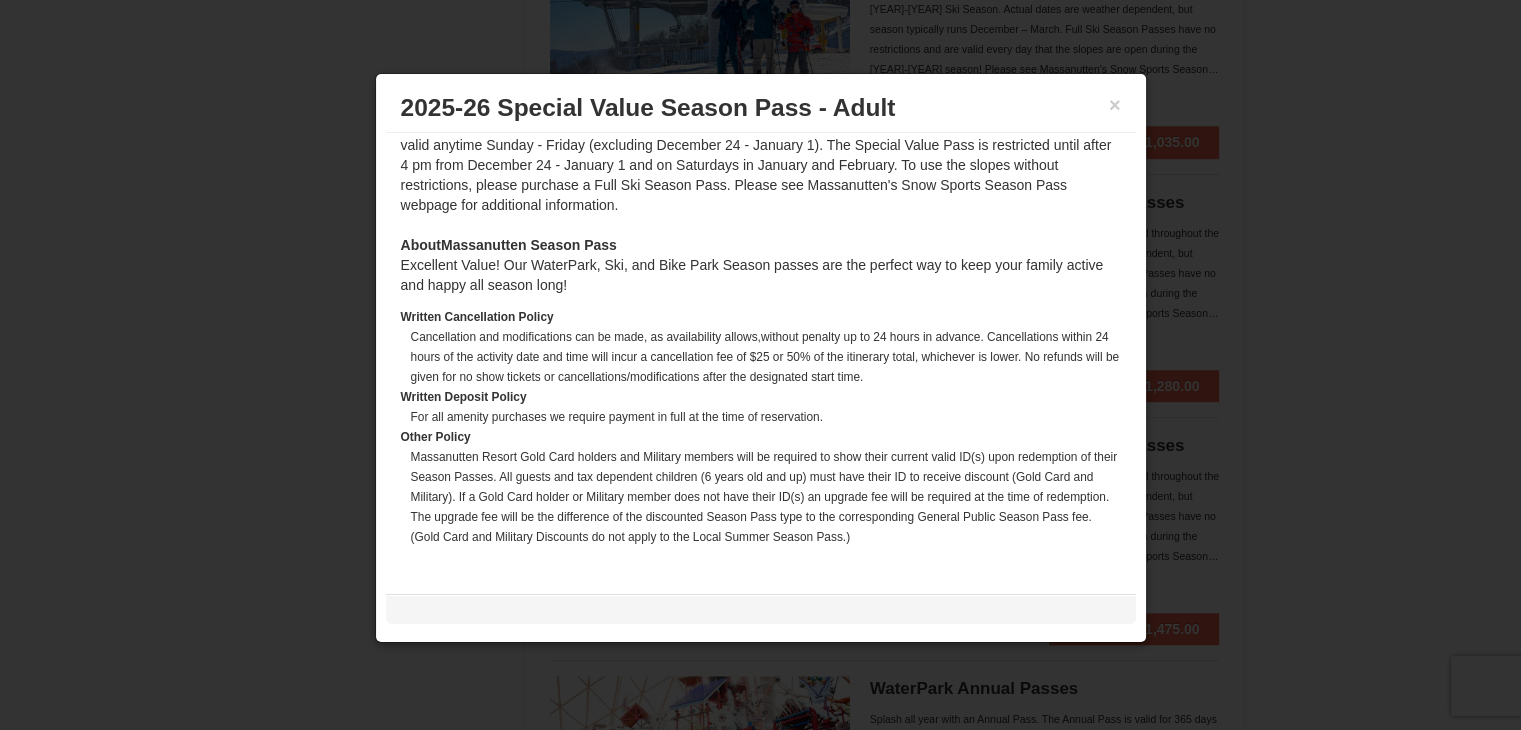 click on "[YEAR]-[YEAR] Special Value Season Pass - Adult
$460.00
Includes all fees. Tax excluded.
1 2 3 4 5 6 7 8 9 10 11 12 13 14 15 16 17 18 19 20
Buy Now
About    Massanutten Season Pass
Excellent Value! Our WaterPark, Ski, and Bike Park Season passes are the perfect way to keep your family active and happy all season long!
Written Cancellation Policy
Written Deposit Policy
For all amenity purchases we require payment in full at the time of reservation.
Other Policy" at bounding box center [761, 353] 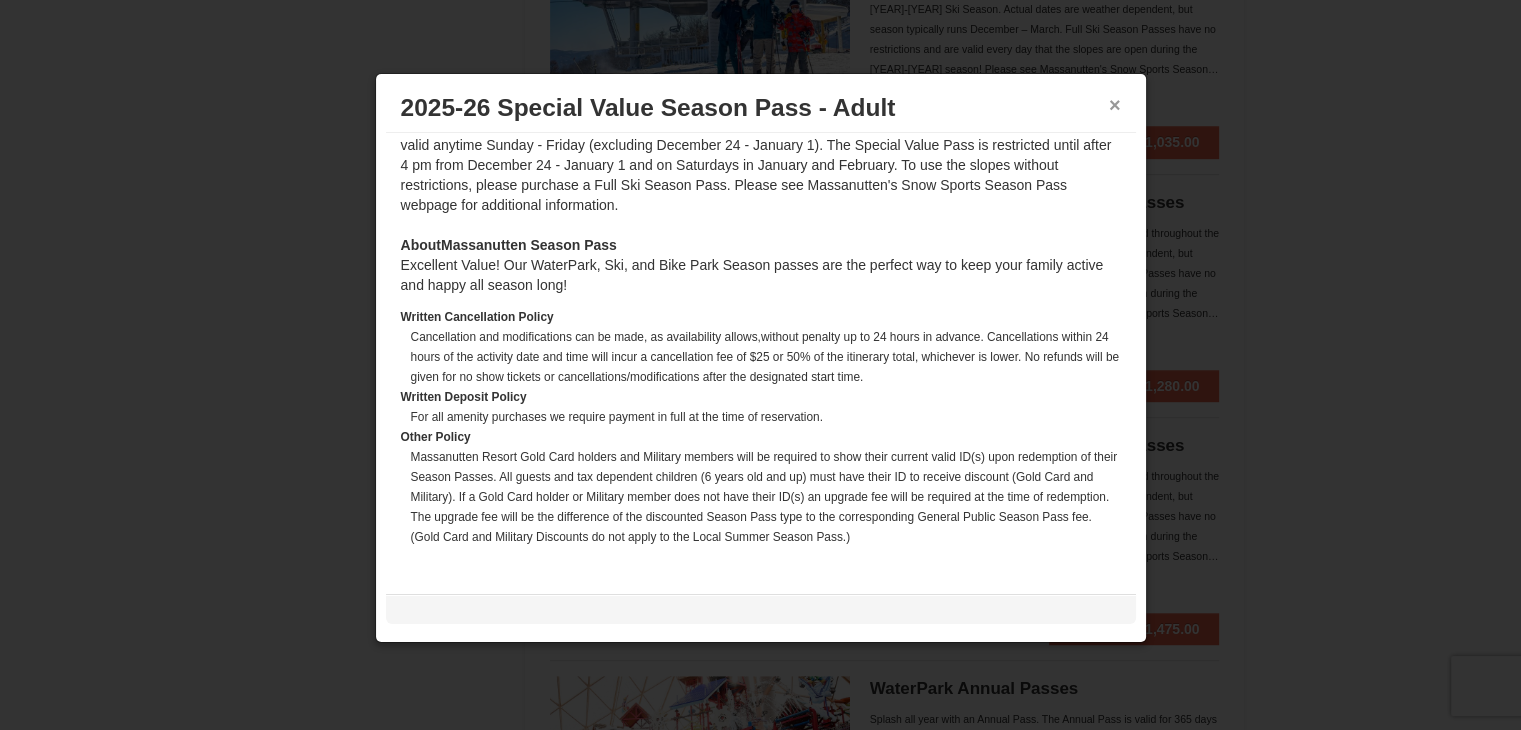 click on "×" at bounding box center [1115, 105] 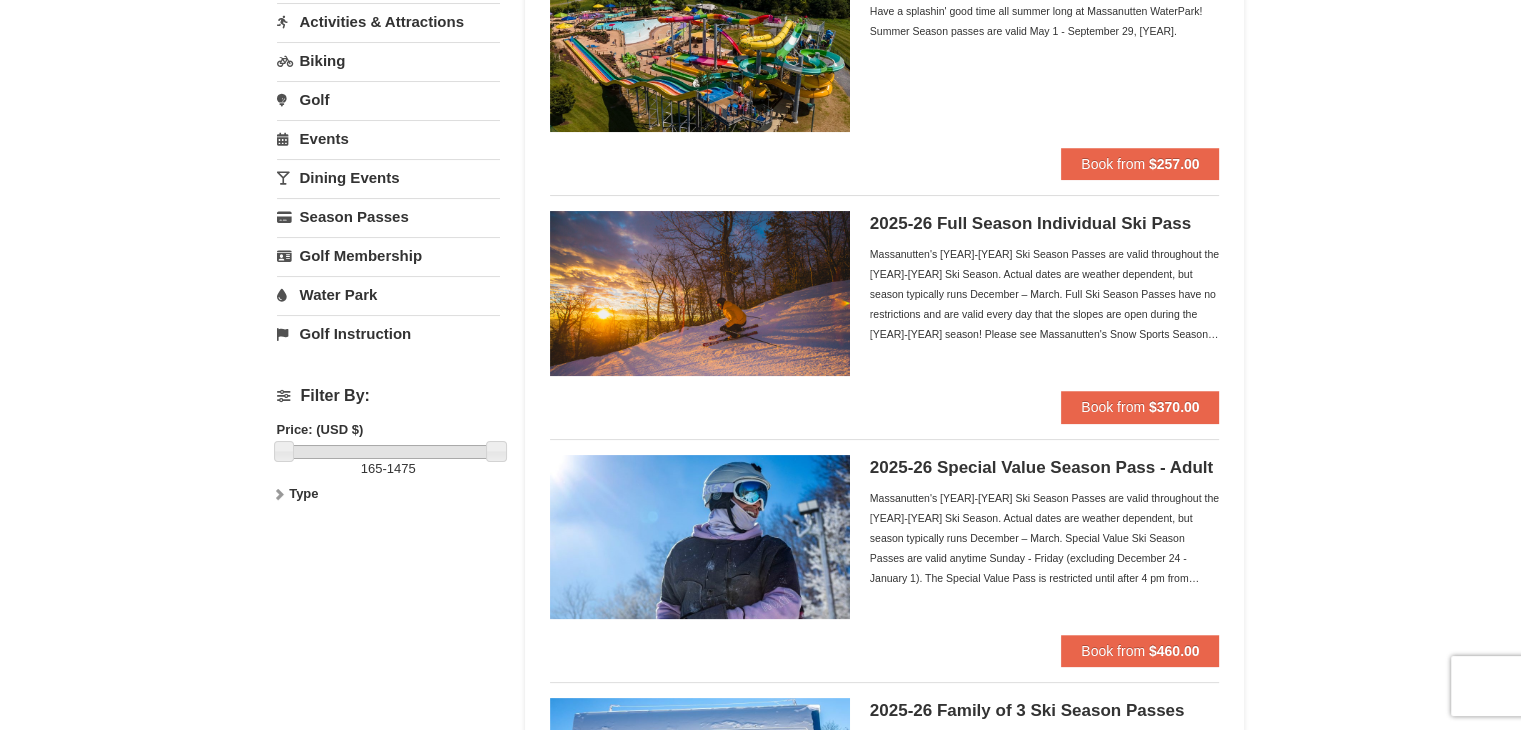 scroll, scrollTop: 200, scrollLeft: 0, axis: vertical 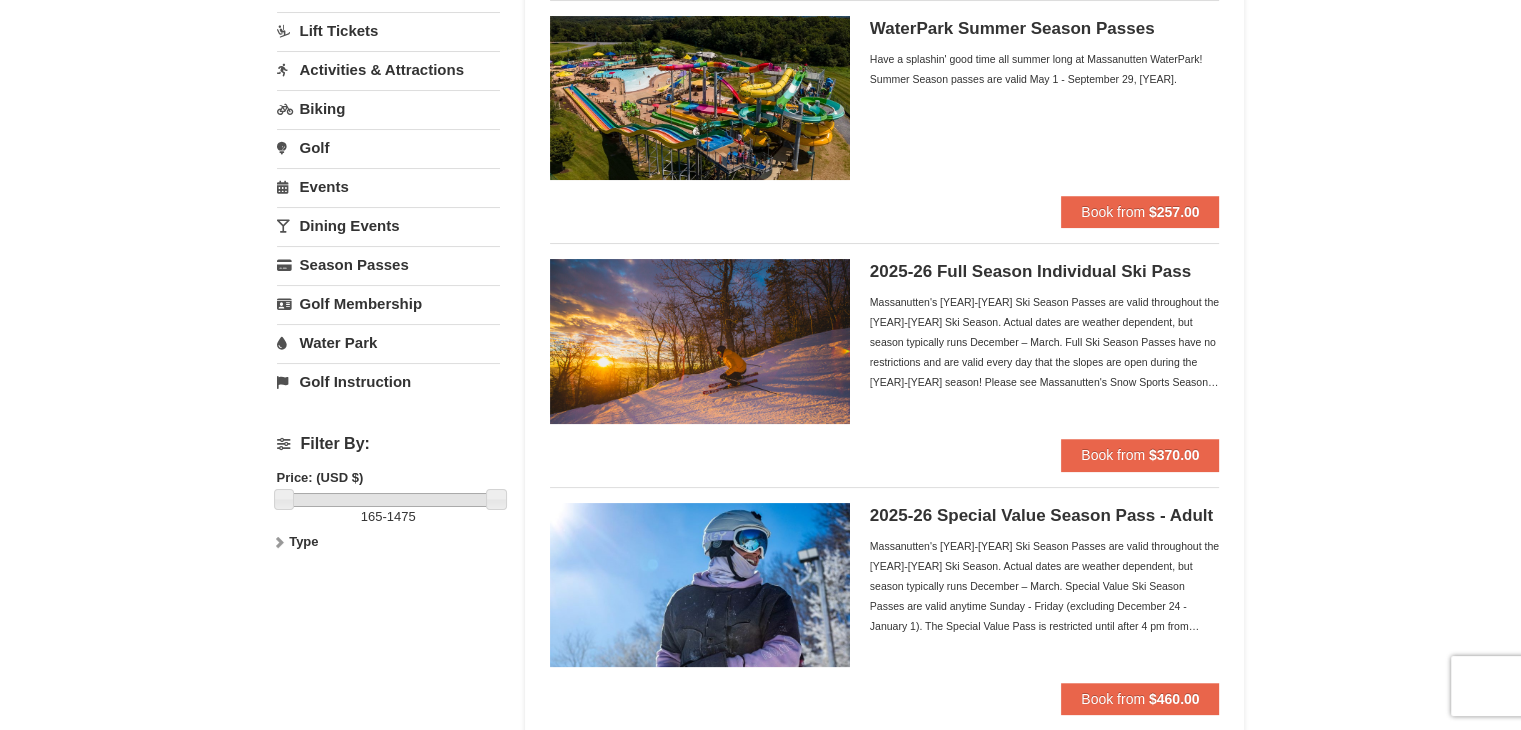 click on "2025-26 Special Value Season Pass - Adult" at bounding box center (1045, 516) 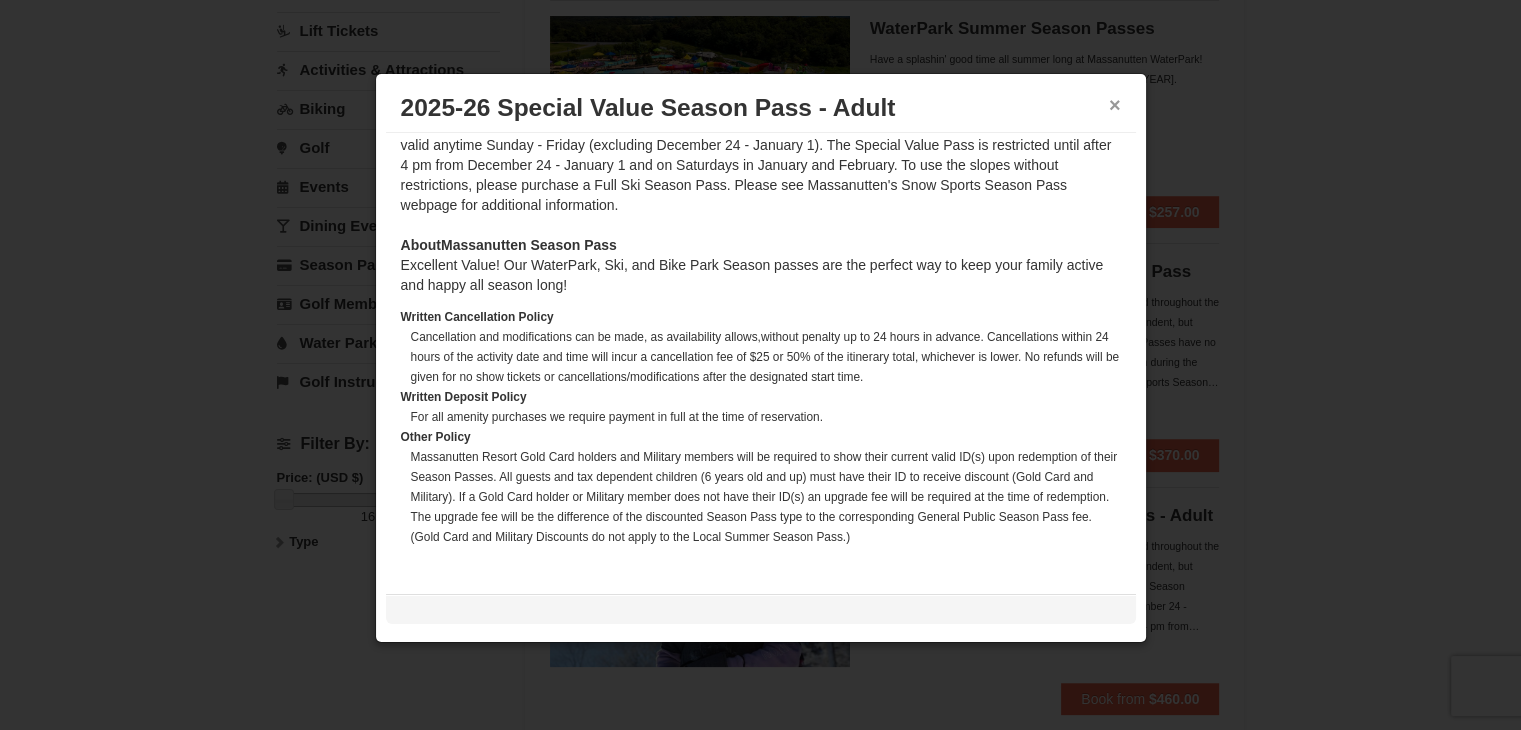 click on "×" at bounding box center (1115, 105) 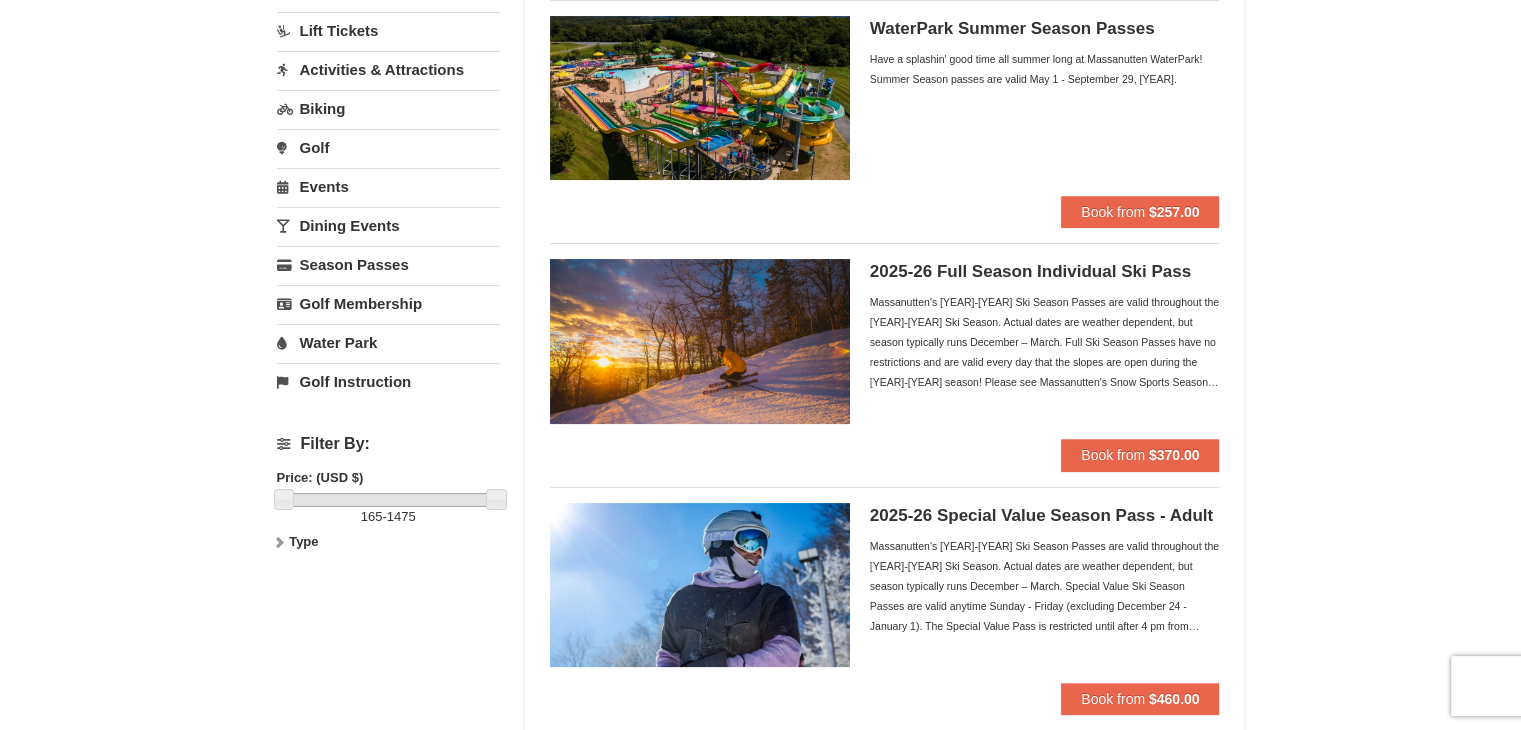 click on "Massanutten's [YEAR]-[YEAR] Ski Season Passes are valid throughout the [YEAR]-[YEAR] Ski Season. Actual dates are weather dependent, but season typically runs December – March.
Full Ski Season Passes have no restrictions and are valid every day that the slopes are open during the [YEAR]-[YEAR] season!
Please see Massanutten's Snow Sports Season Pass webpage for additional information." at bounding box center [1045, 342] 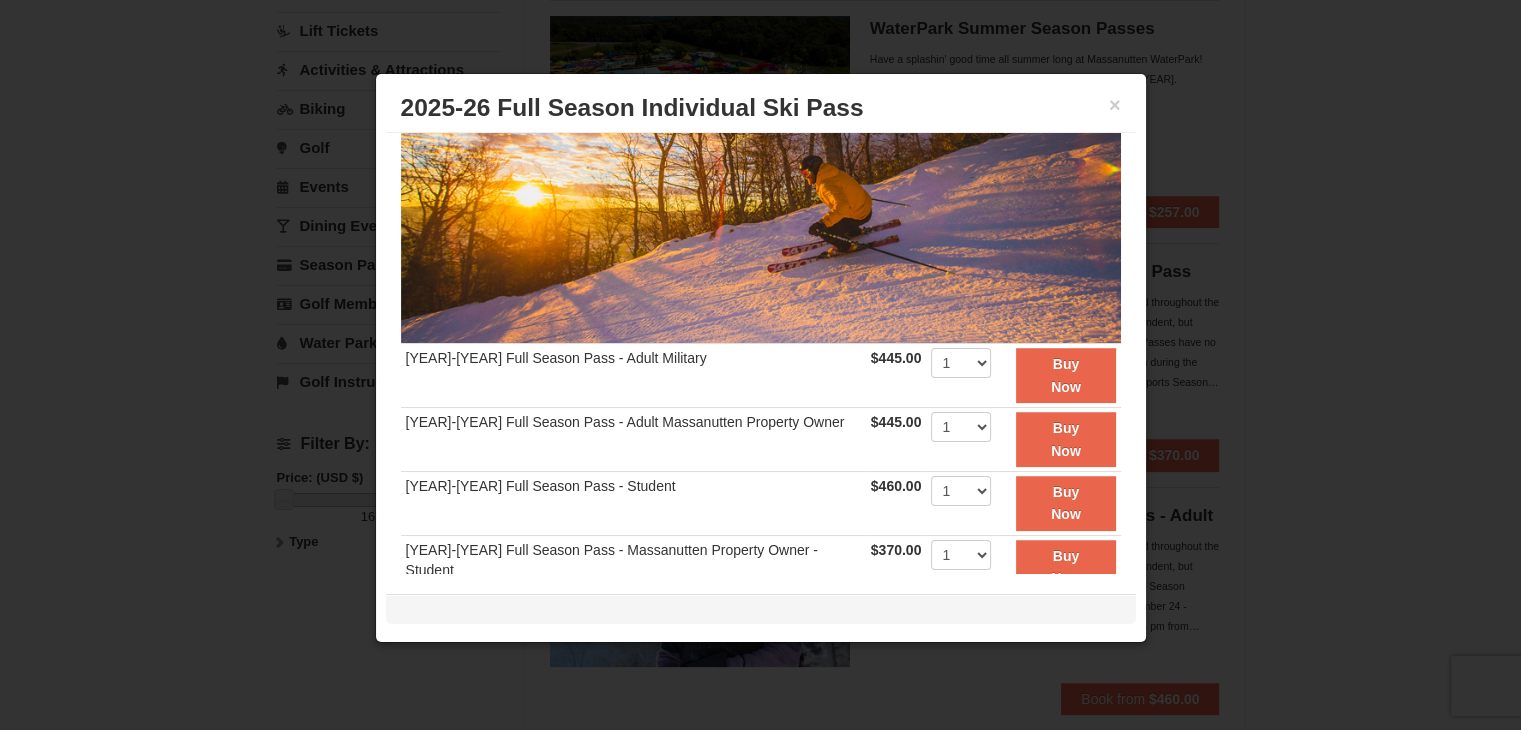 scroll, scrollTop: 200, scrollLeft: 0, axis: vertical 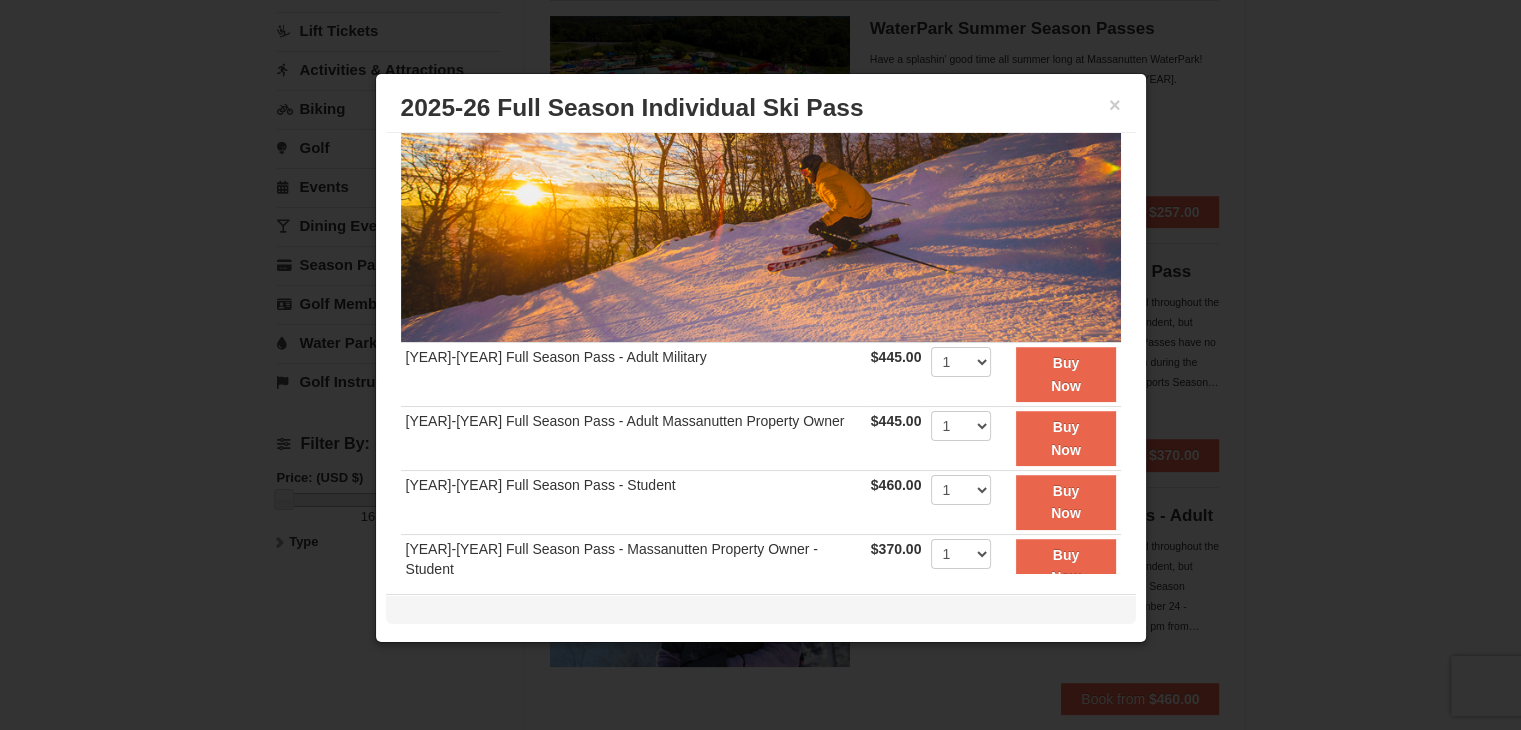drag, startPoint x: 644, startPoint y: 447, endPoint x: 619, endPoint y: 465, distance: 30.805843 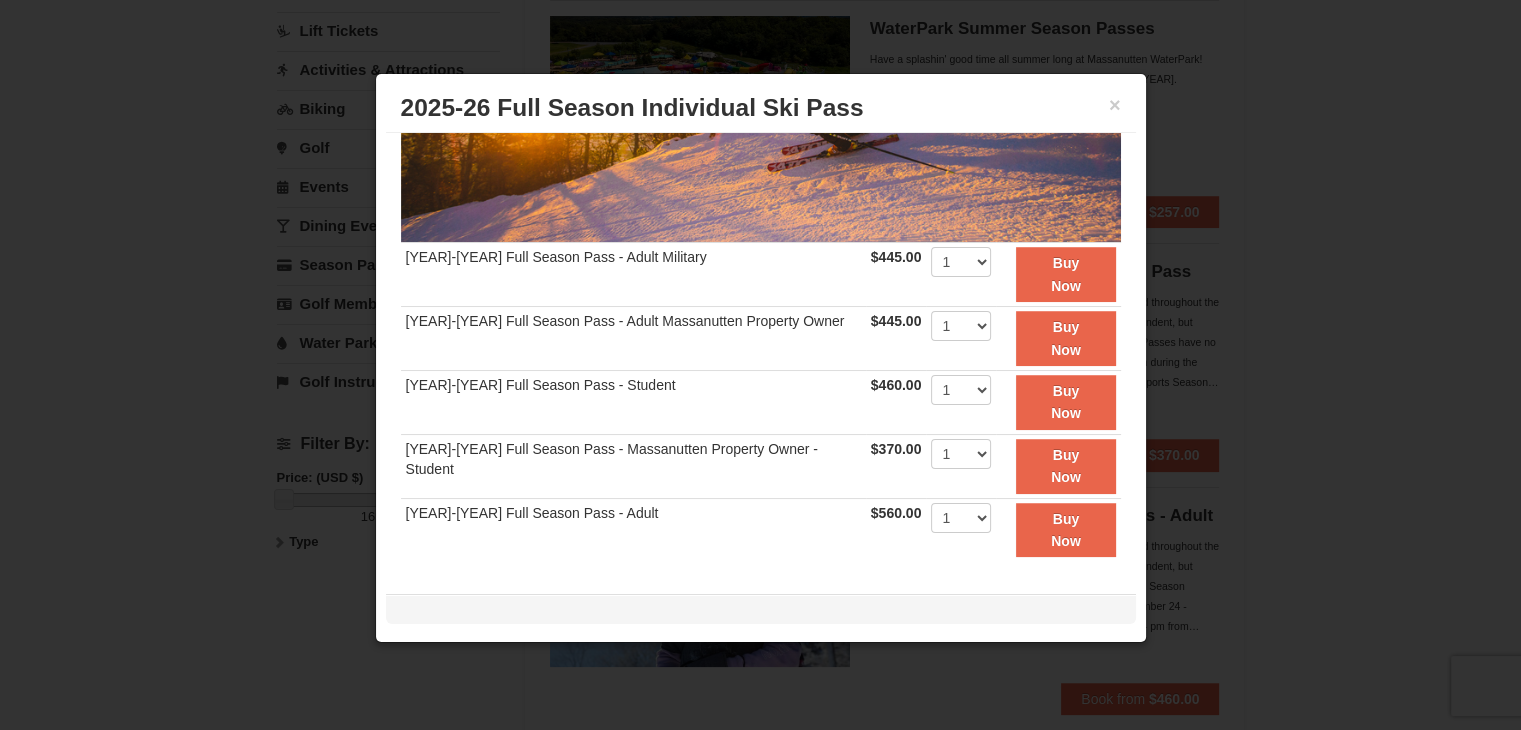 scroll, scrollTop: 200, scrollLeft: 0, axis: vertical 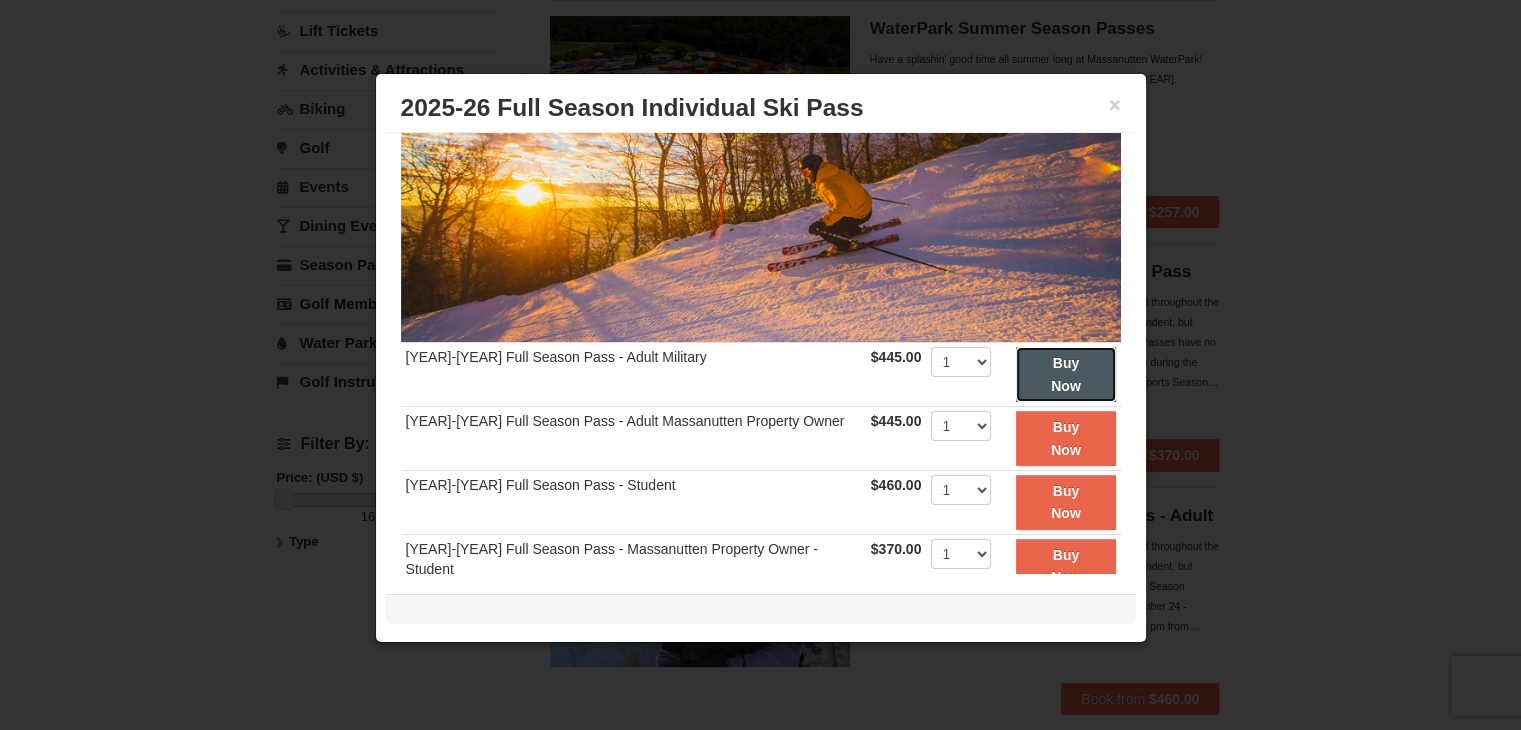 click on "Buy Now" at bounding box center (1066, 374) 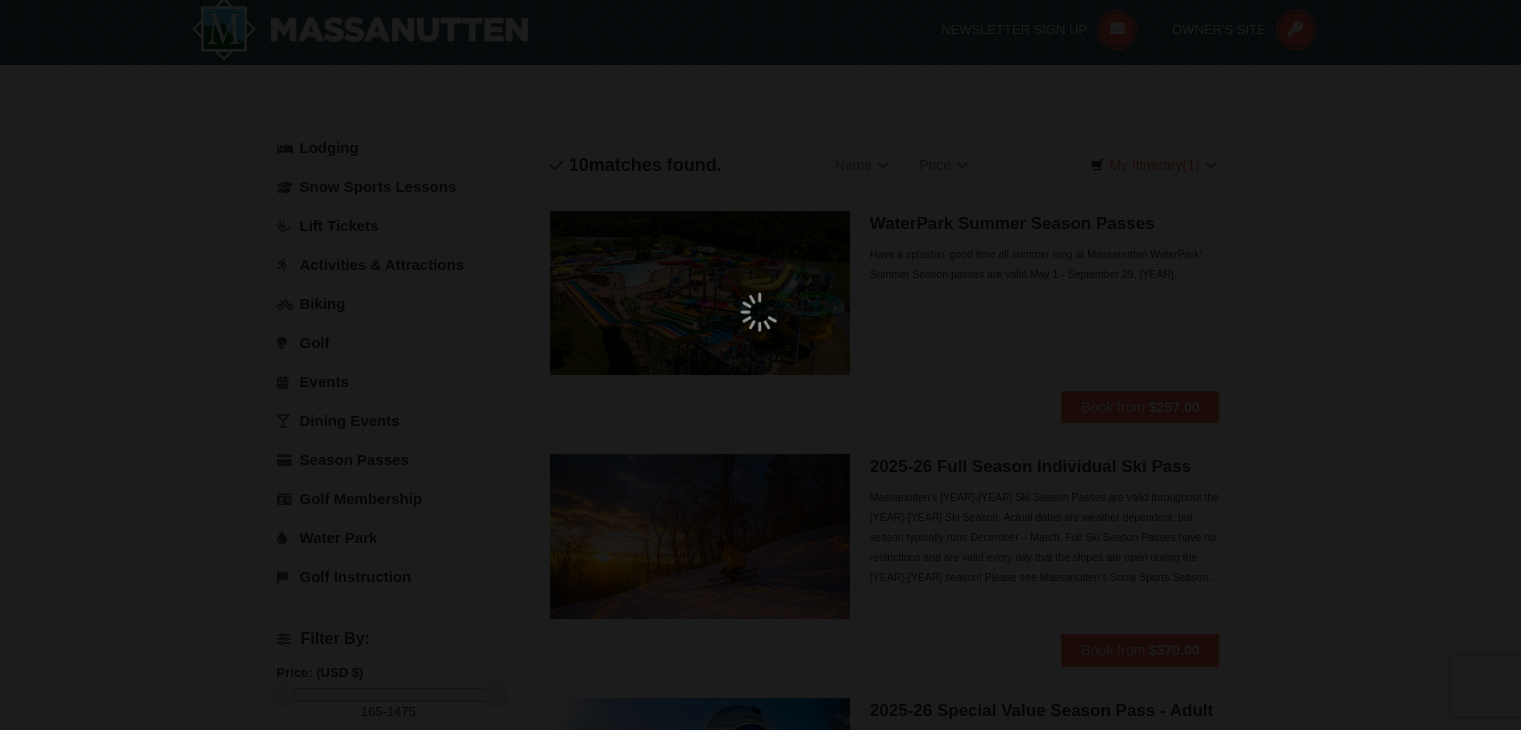 scroll, scrollTop: 6, scrollLeft: 0, axis: vertical 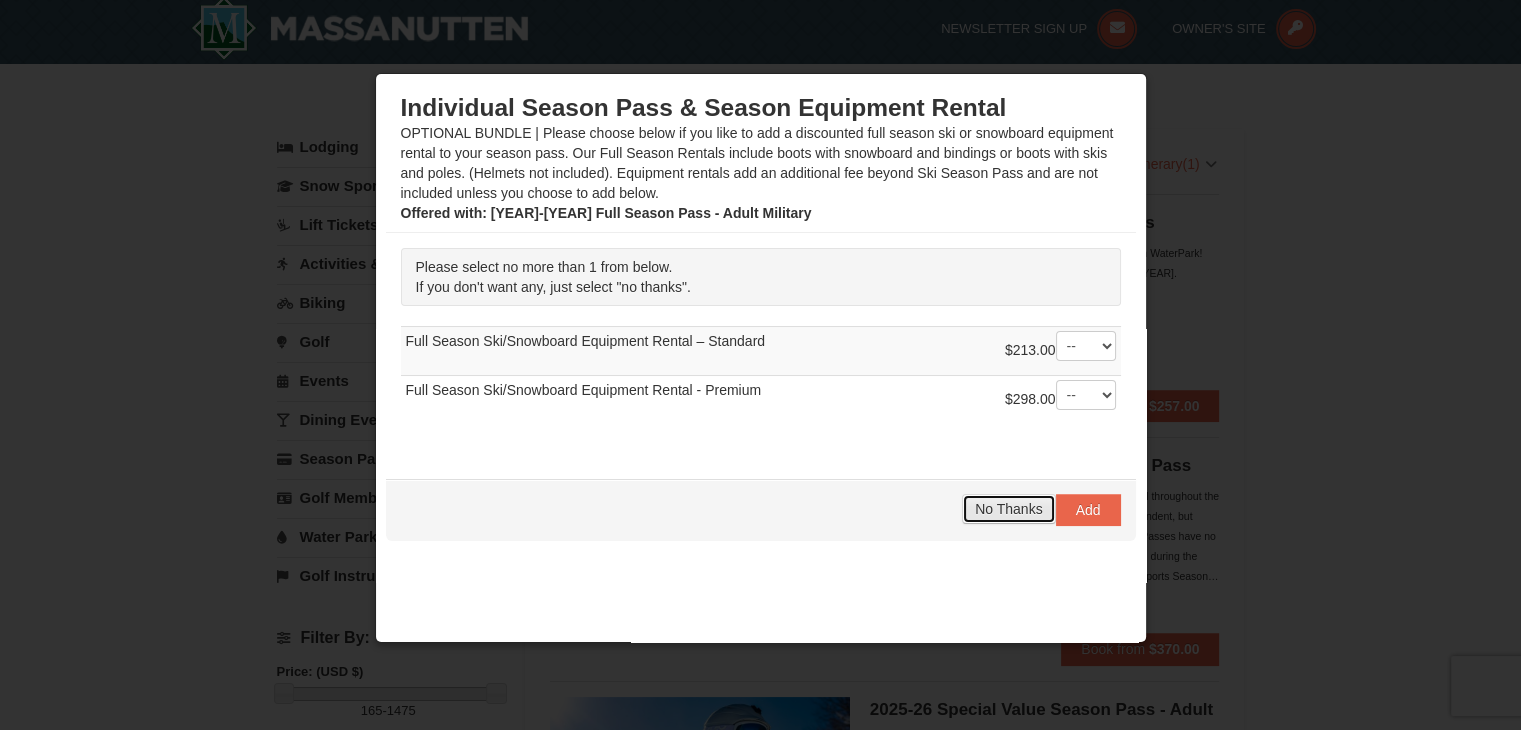 click on "No Thanks" at bounding box center [1008, 509] 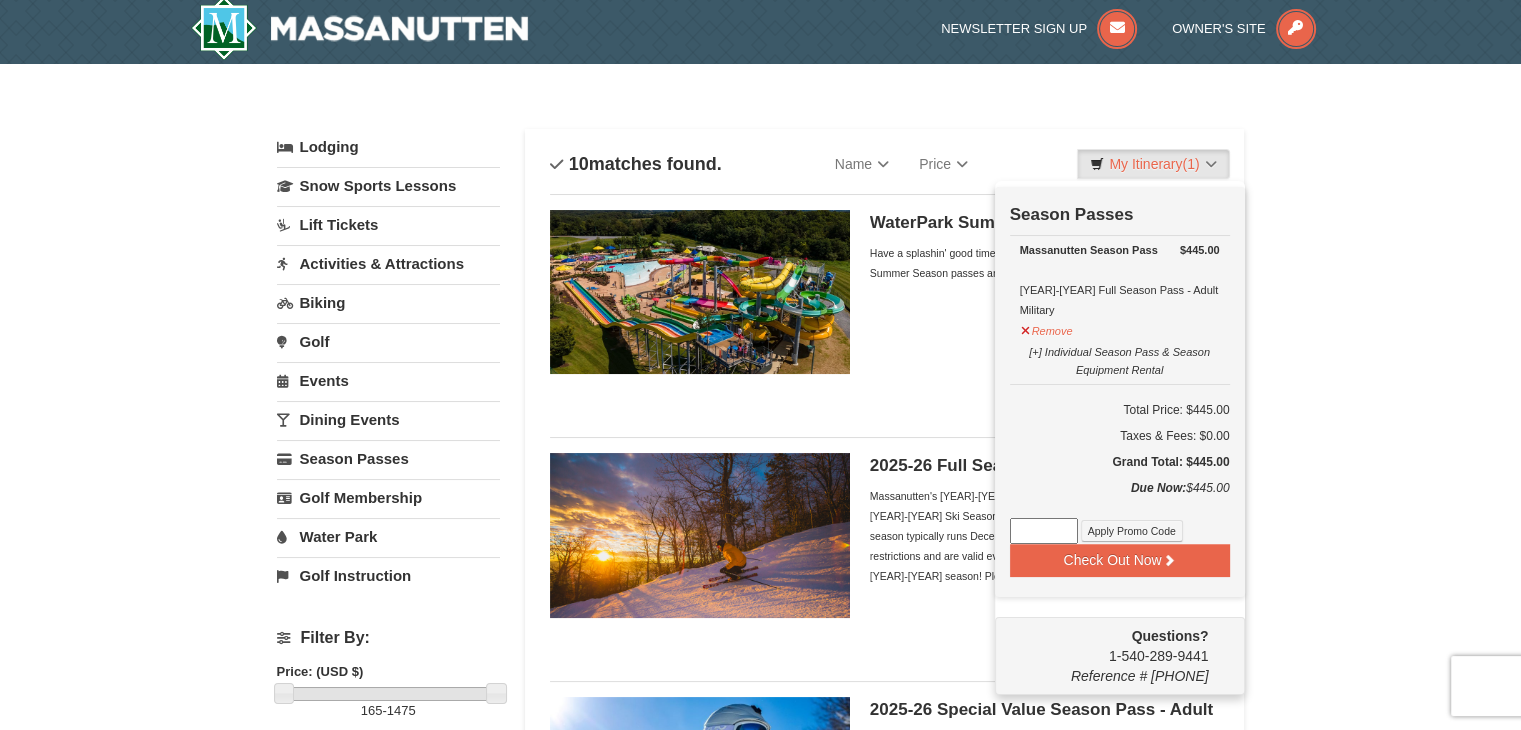 scroll, scrollTop: 106, scrollLeft: 0, axis: vertical 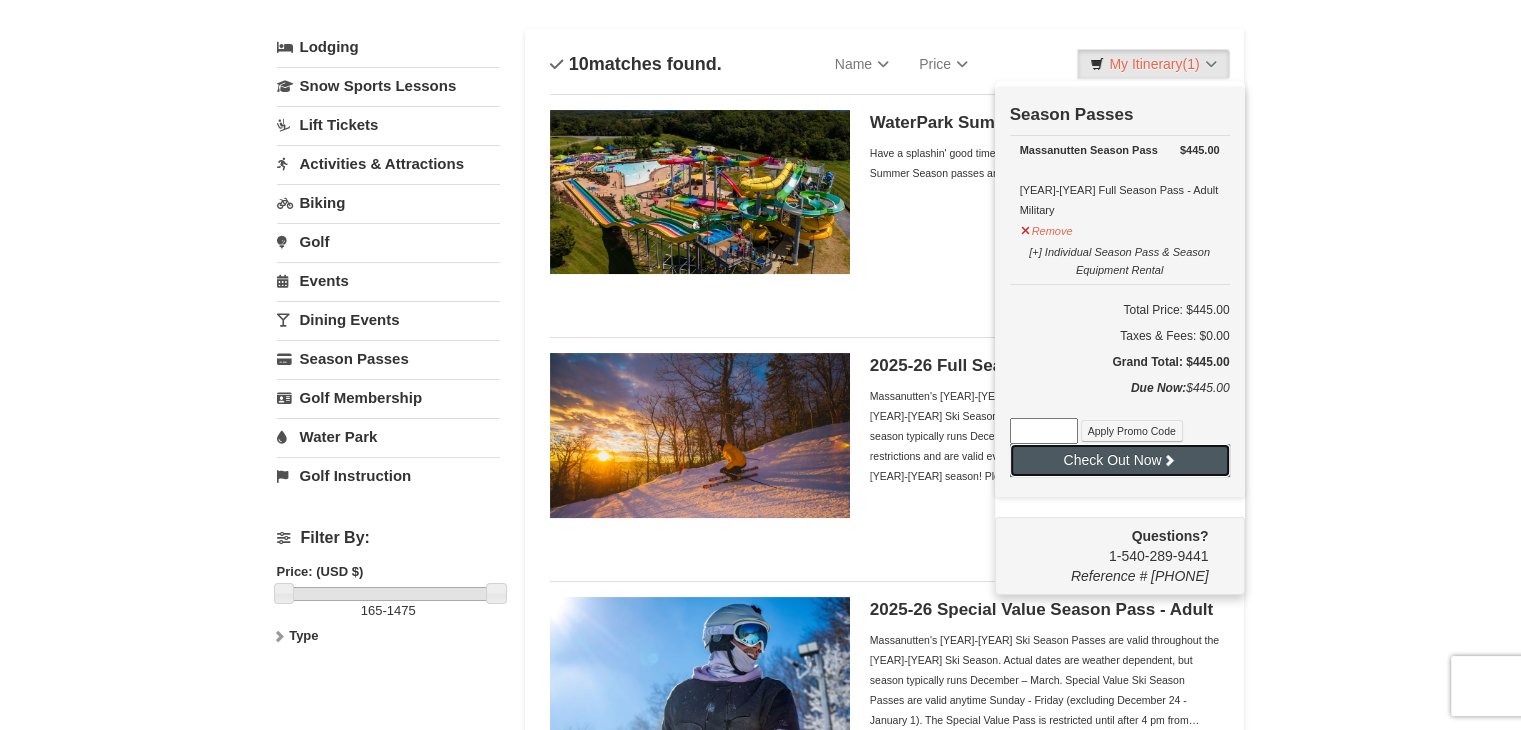 click on "Check Out Now" at bounding box center (1120, 460) 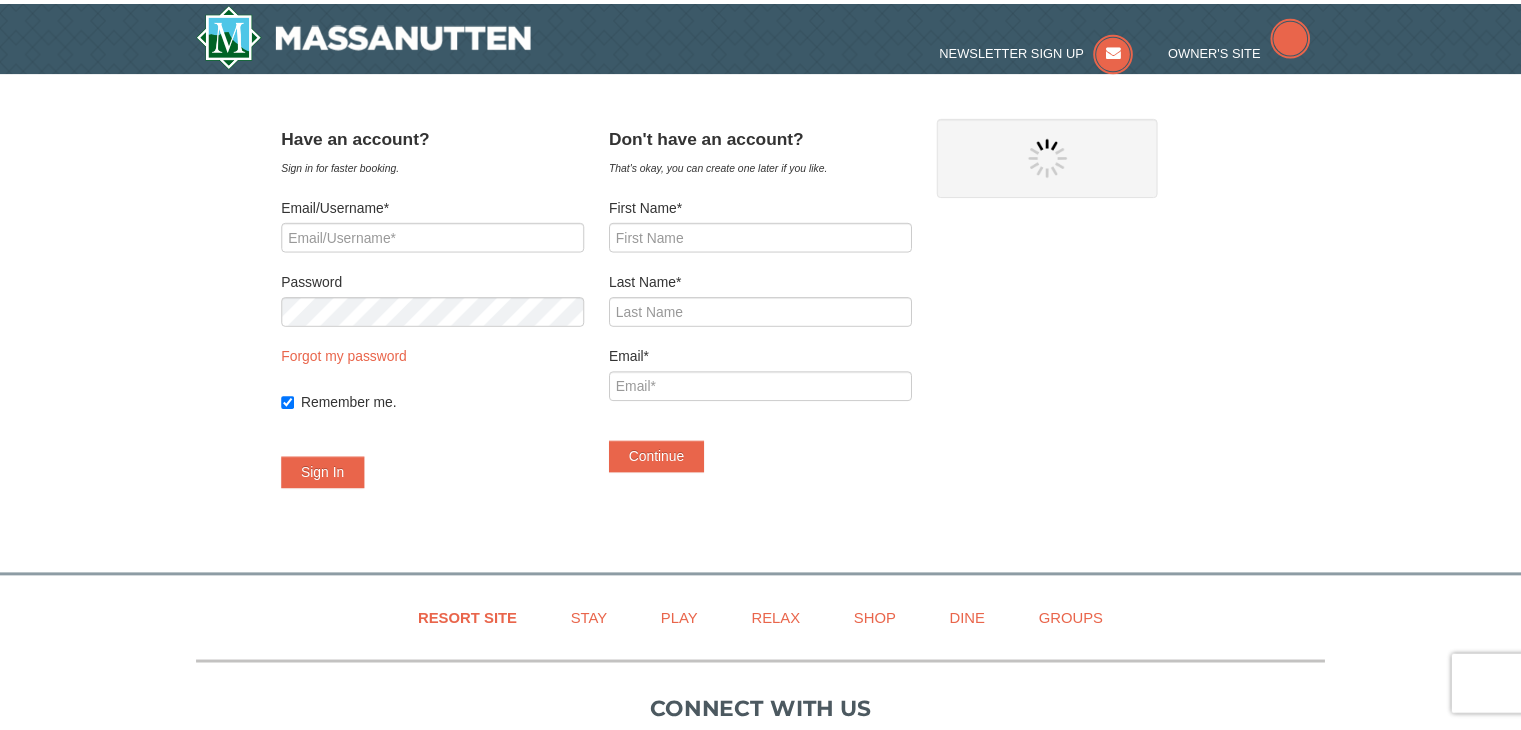 scroll, scrollTop: 0, scrollLeft: 0, axis: both 